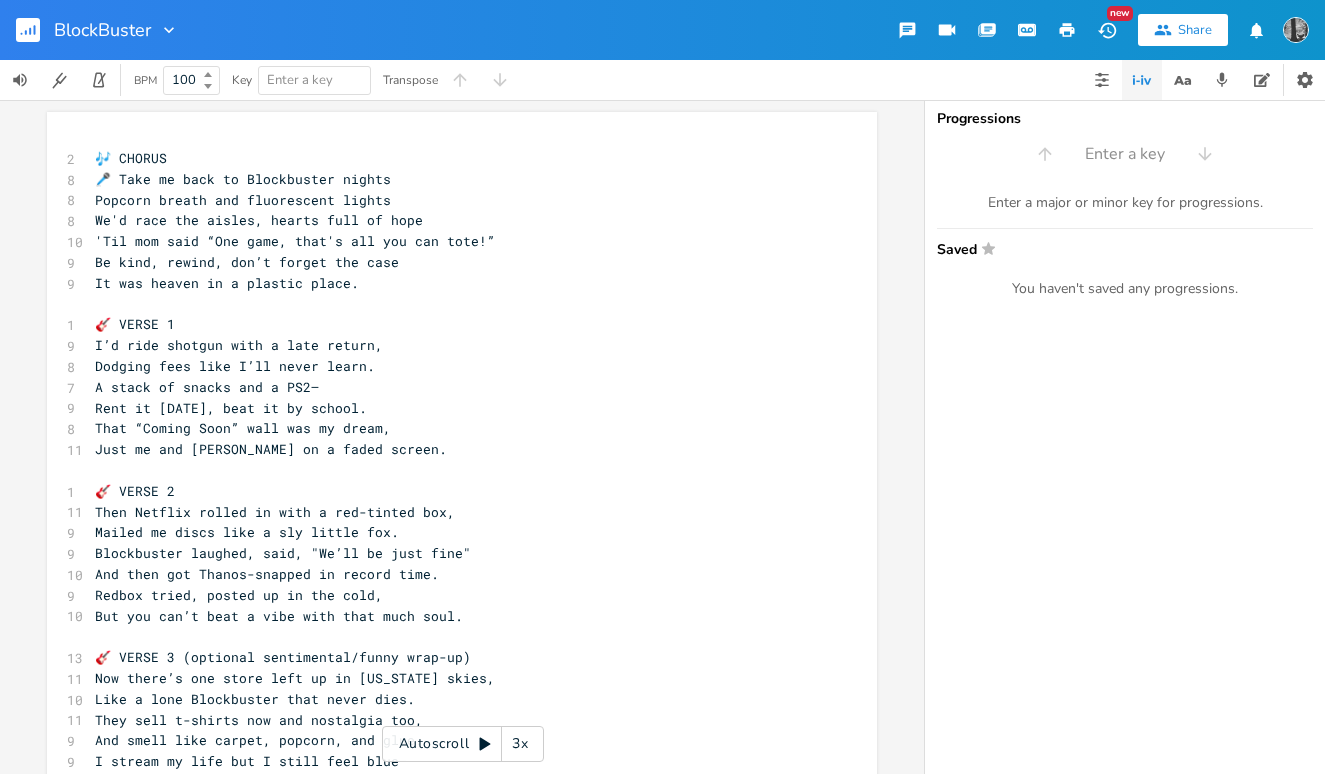 scroll, scrollTop: 0, scrollLeft: 0, axis: both 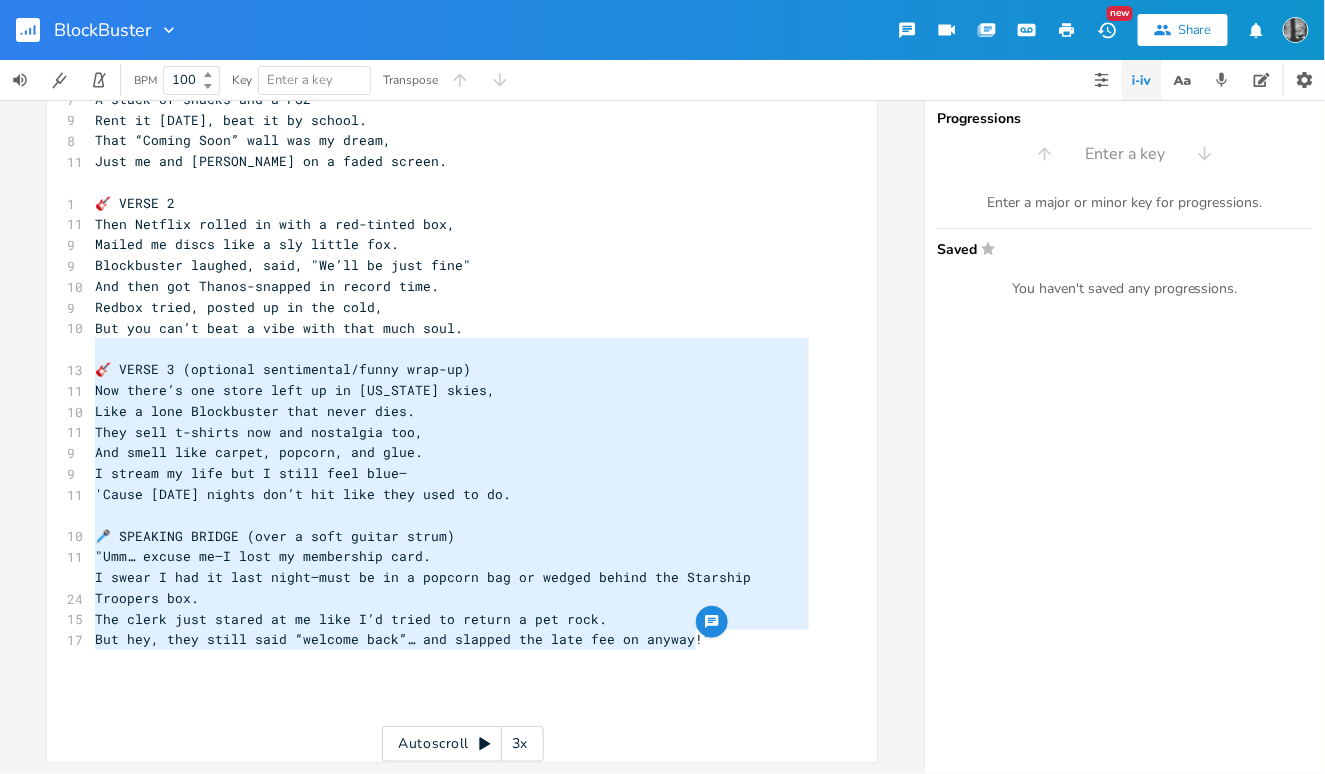 type on "never dies.
They sell t-shirts now and nostalgia too,
And smell like carpet, popcorn, and glue.
I stream my life but I still feel blue—
'Cause [DATE] nights don’t hit like they used to do.
🎤 SPEAKING BRIDGE (over a soft guitar strum)
"Umm… excuse me—I lost my membership card.
I swear I had it last night—must be in a popcorn bag or wedged behind the Starship Troopers box.
The clerk just stared at me like I’d tried to return a pet rock.
But hey, they still said “welcome back”… and slapped the late fee on anyway!"" 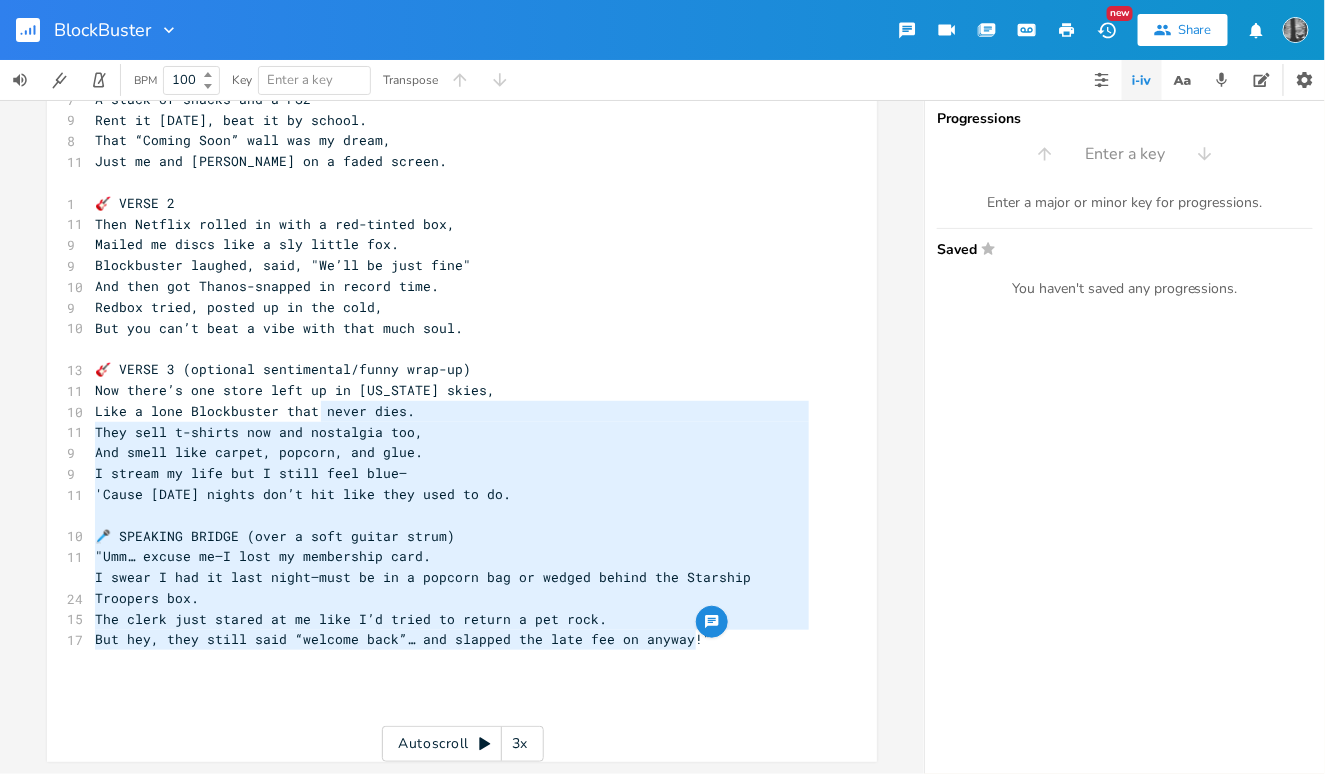 click on "Like a lone Blockbuster that never dies." at bounding box center (255, 411) 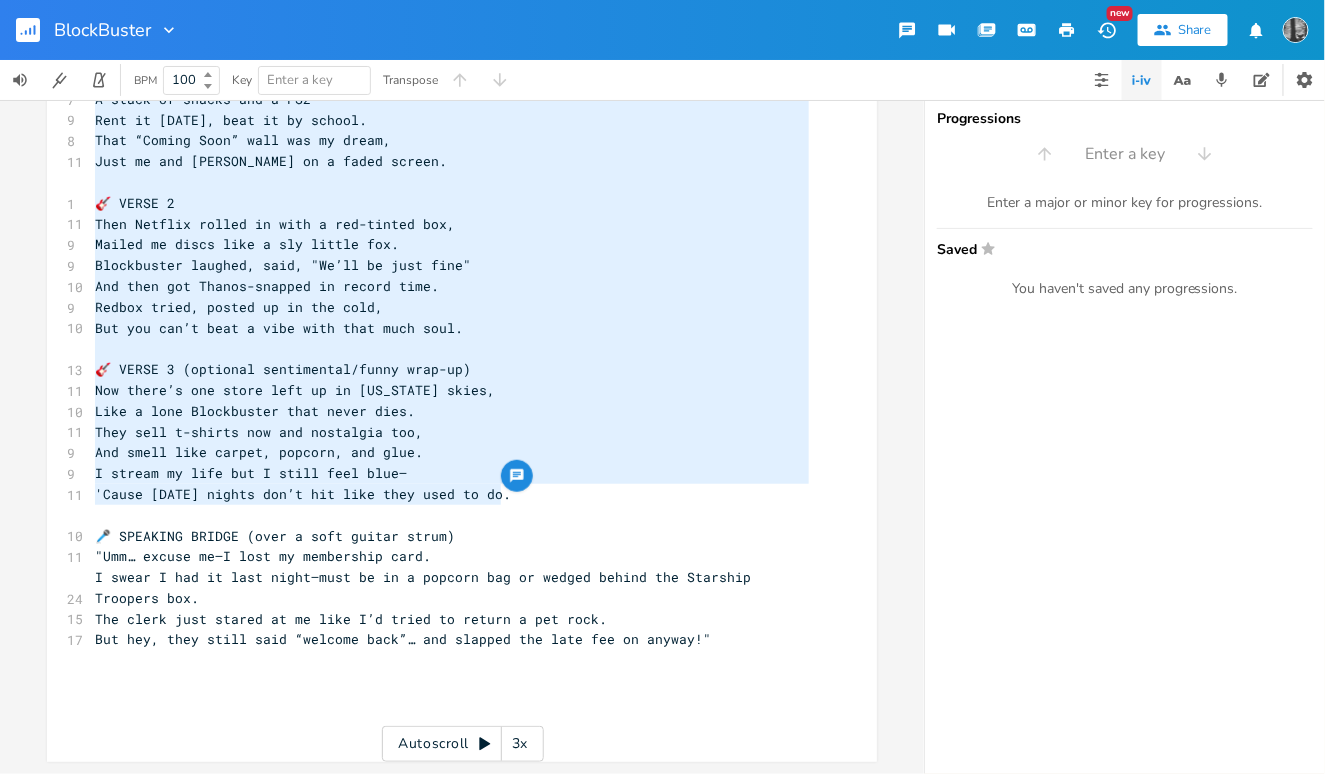 scroll, scrollTop: 0, scrollLeft: 0, axis: both 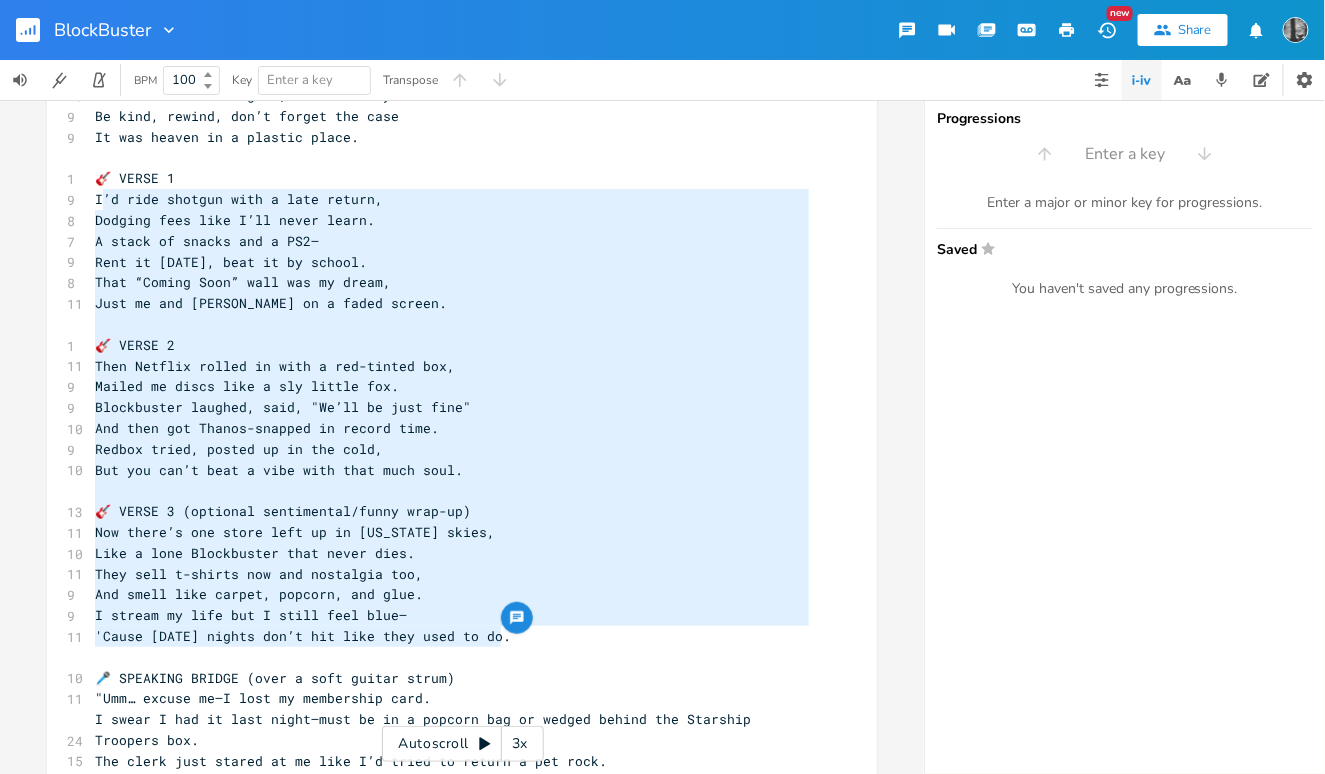 type on "🎸 VERSE 1
I’d ride shotgun with a late return,
Dodging fees like I’ll never learn.
A stack of snacks and a PS2—
Rent it [DATE], beat it by school.
That “Coming Soon” wall was my dream,
Just me and [PERSON_NAME] on a faded screen.
🎸 VERSE 2
Then Netflix rolled in with a red-tinted box,
Mailed me discs like a sly little fox.
Blockbuster laughed, said, "We’ll be just fine"
And then got Thanos-snapped in record time.
Redbox tried, posted up in the cold,
But you can’t beat a vibe with that much soul.
🎸 VERSE 3 (optional sentimental/funny wrap-up)
Now there’s one store left up in [US_STATE] skies,
Like a lone Blockbuster that never dies.
They sell t-shirts now and nostalgia too,
And smell like carpet, popcorn, and glue.
I stream my life but I still feel blue—
'Cause [DATE] nights don’t hit like they used to do." 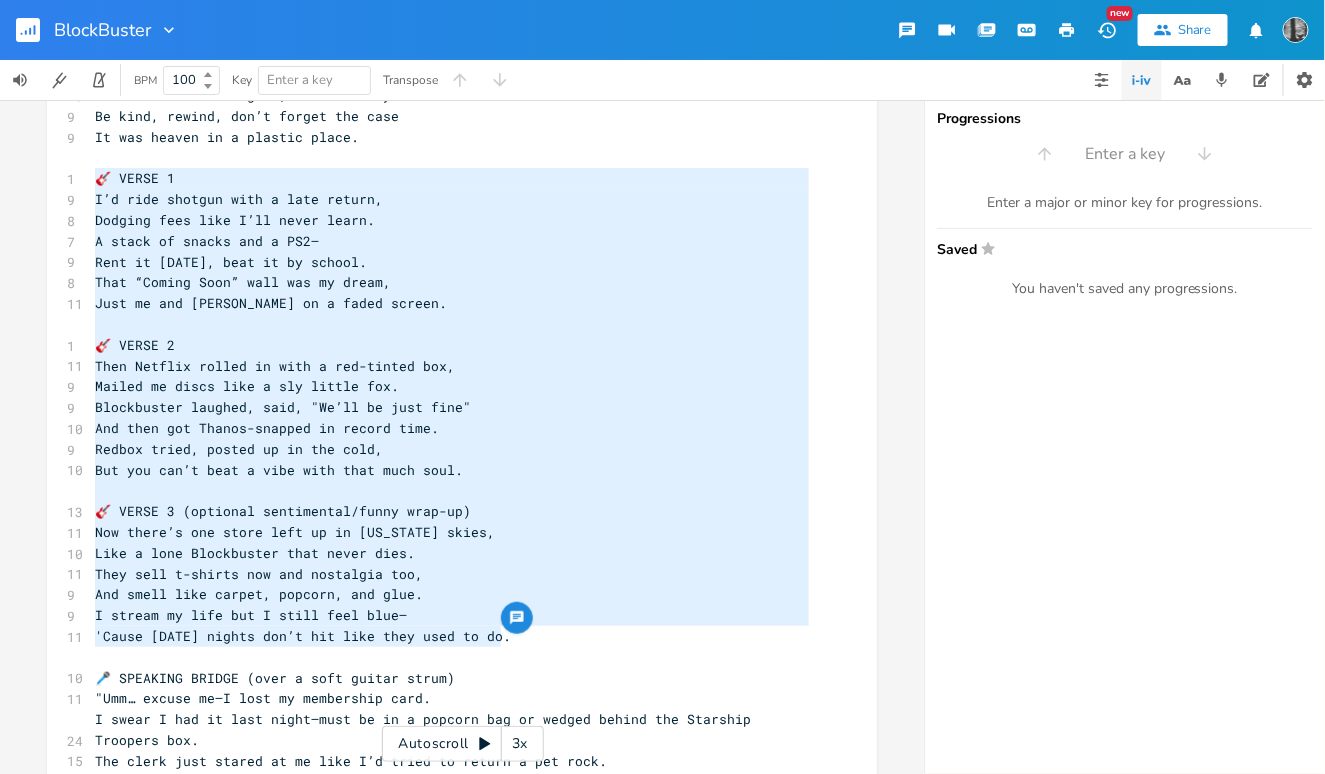 drag, startPoint x: 496, startPoint y: 504, endPoint x: 76, endPoint y: 179, distance: 531.06024 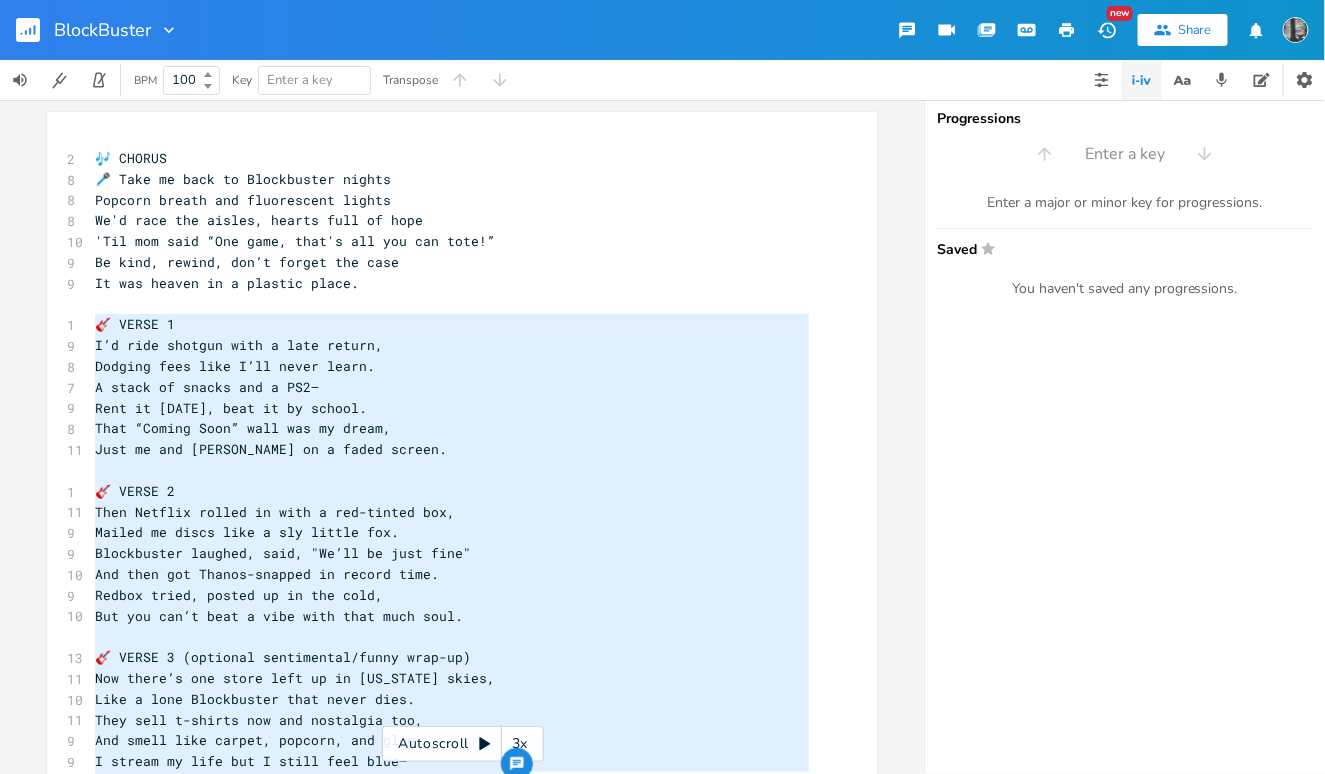 click on "'Til mom said “One game, that's all you can tote!”" at bounding box center [295, 241] 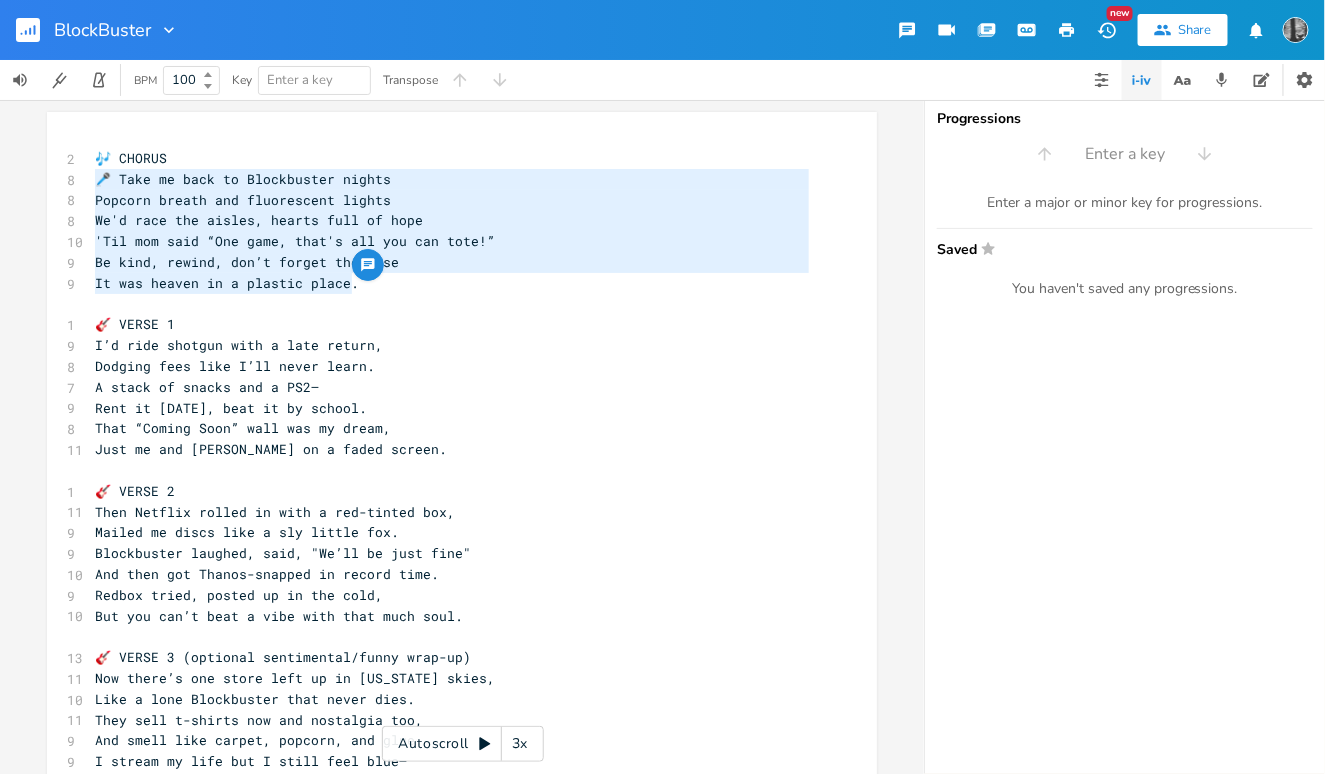 type on "🎶 CHORUS
🎤 Take me back to Blockbuster nights
Popcorn breath and fluorescent lights
We'd race the aisles, hearts full of hope
'Til mom said “One game, that's all you can tote!”
Be kind, rewind, don’t forget the case
It was heaven in a plastic place." 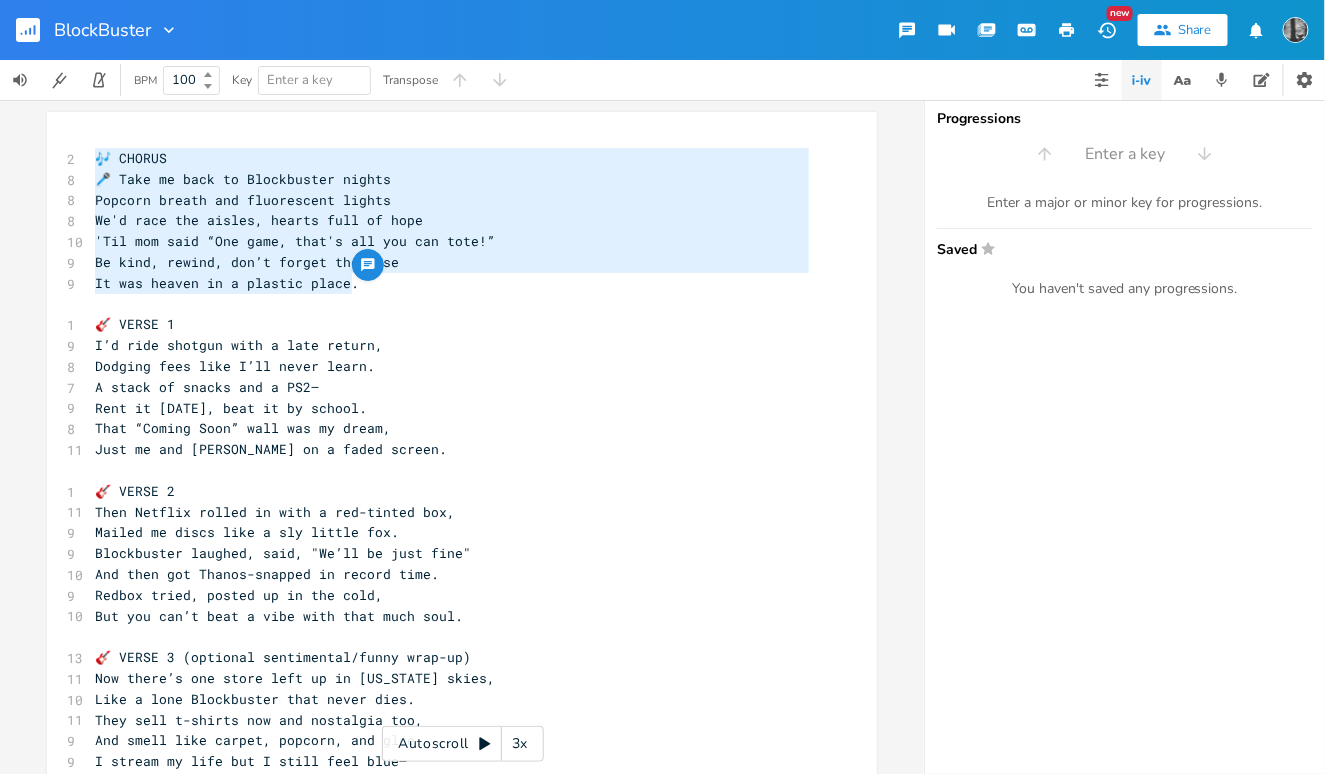 drag, startPoint x: 375, startPoint y: 288, endPoint x: 87, endPoint y: 165, distance: 313.16608 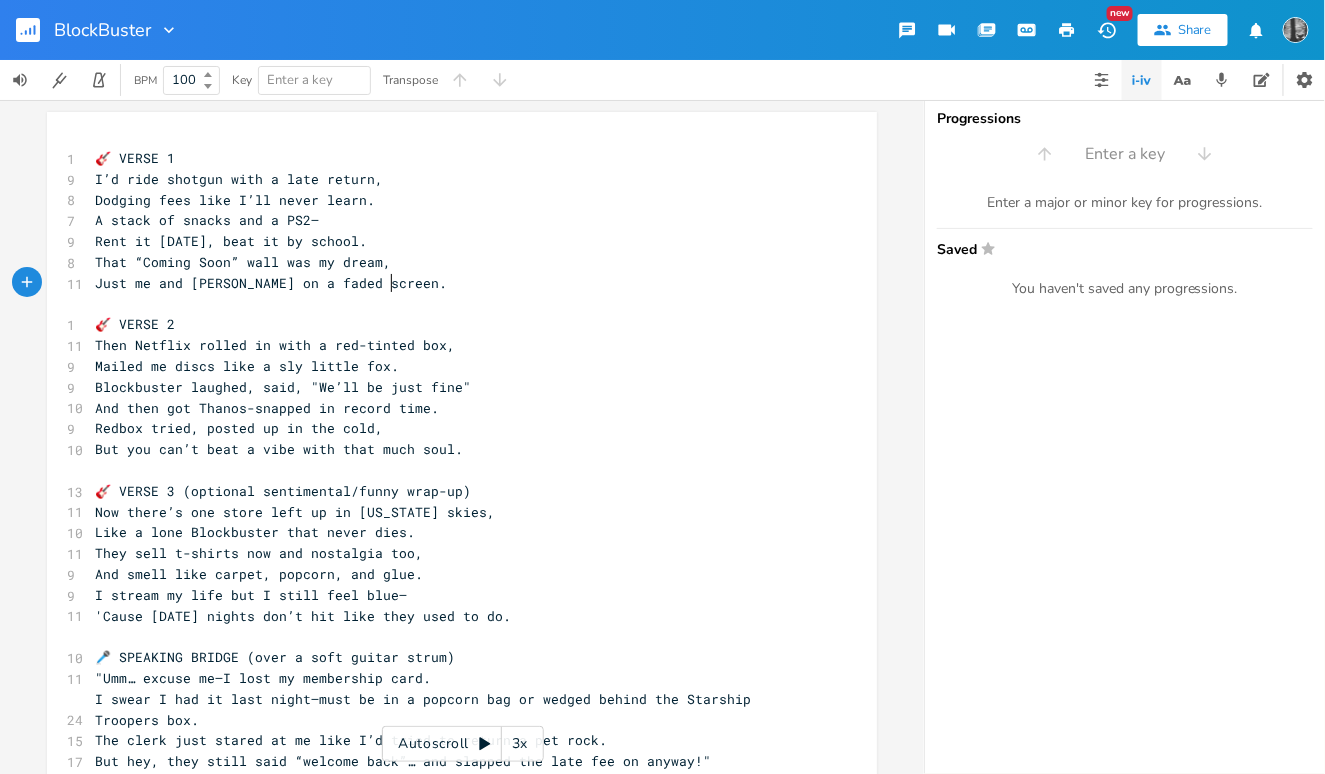 click on "Just me and [PERSON_NAME] on a faded screen." at bounding box center [452, 283] 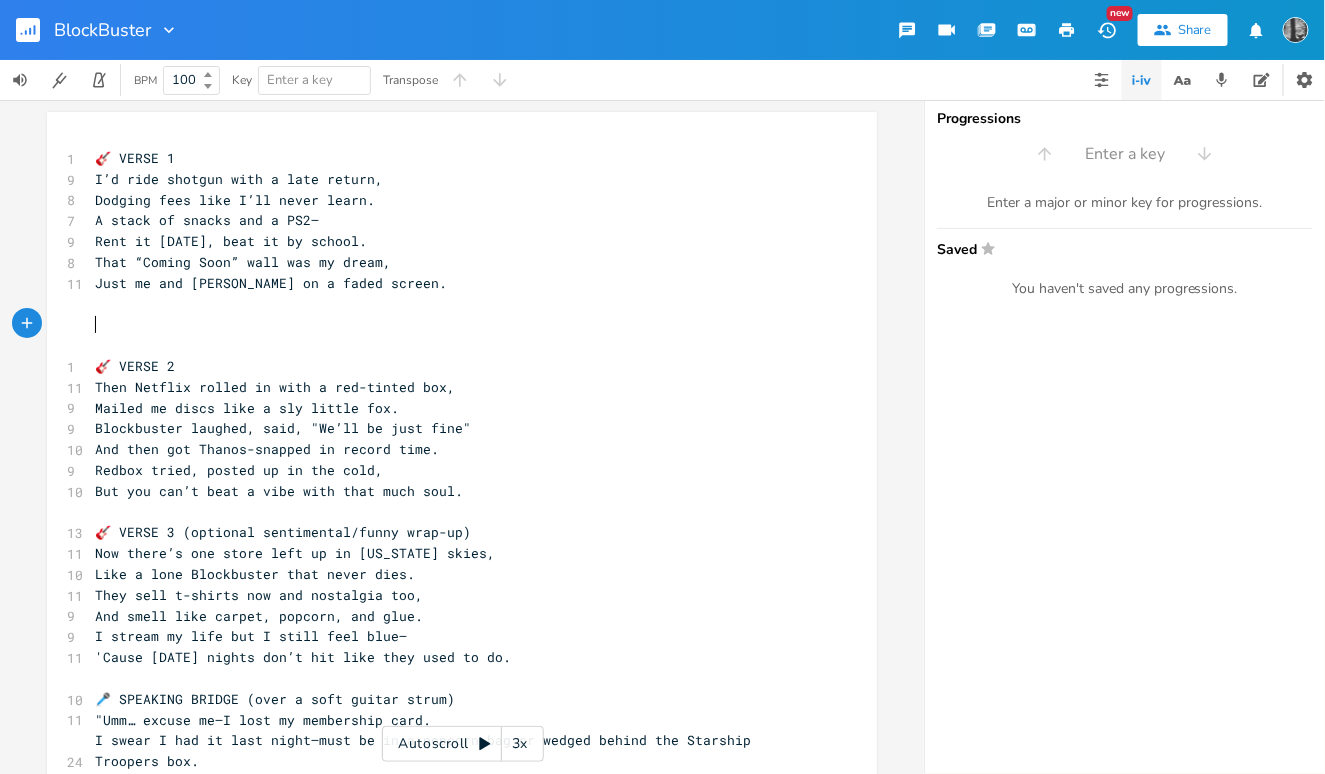 paste on "." 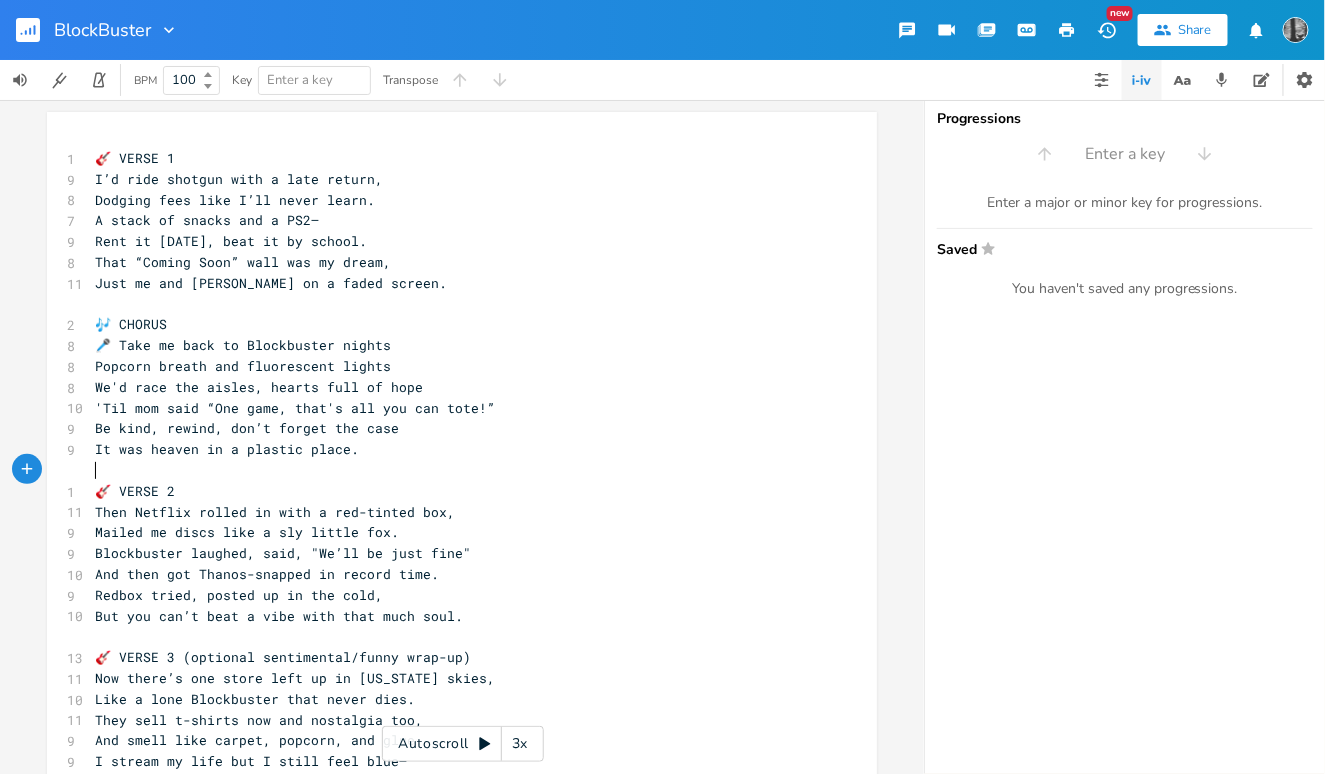 click on "​" at bounding box center (452, 470) 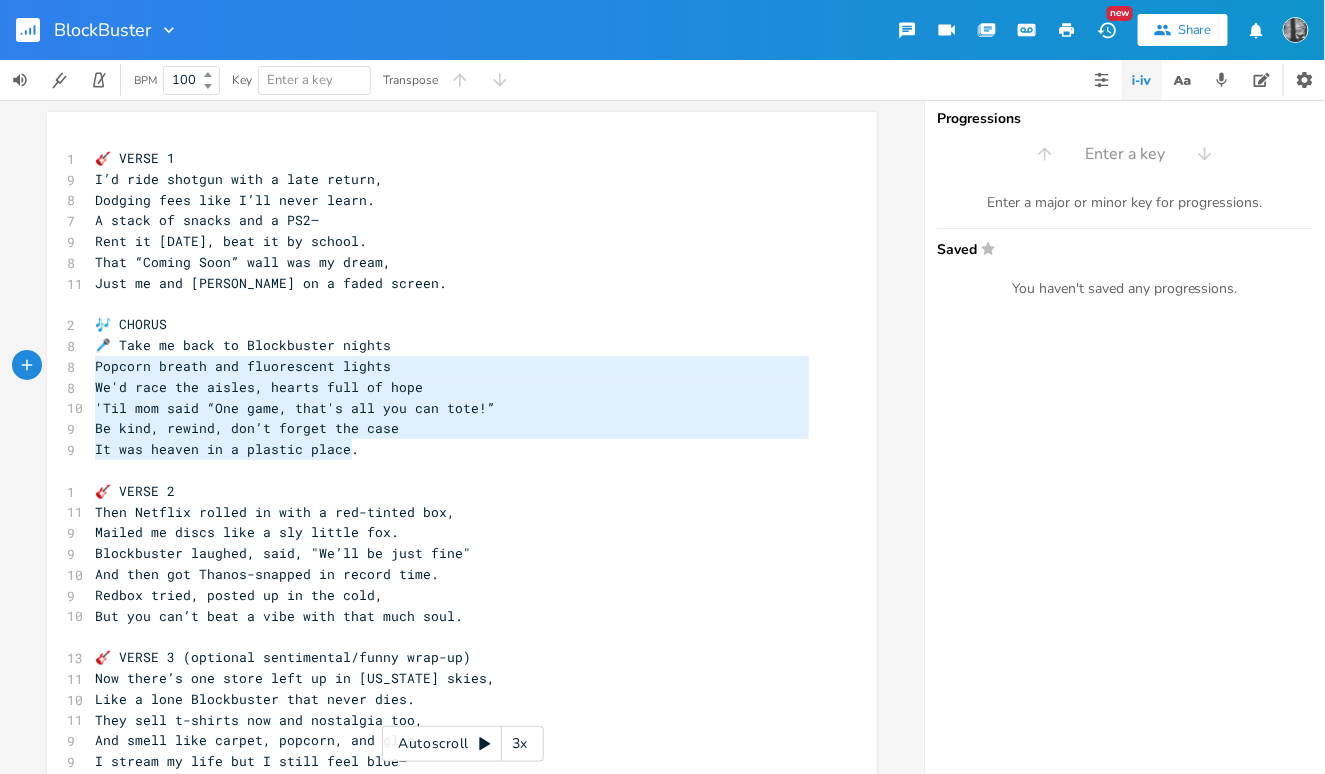 type on "🎶 CHORUS
🎤 Take me back to Blockbuster nights
Popcorn breath and fluorescent lights
We'd race the aisles, hearts full of hope
'Til mom said “One game, that's all you can tote!”
Be kind, rewind, don’t forget the case
It was heaven in a plastic place." 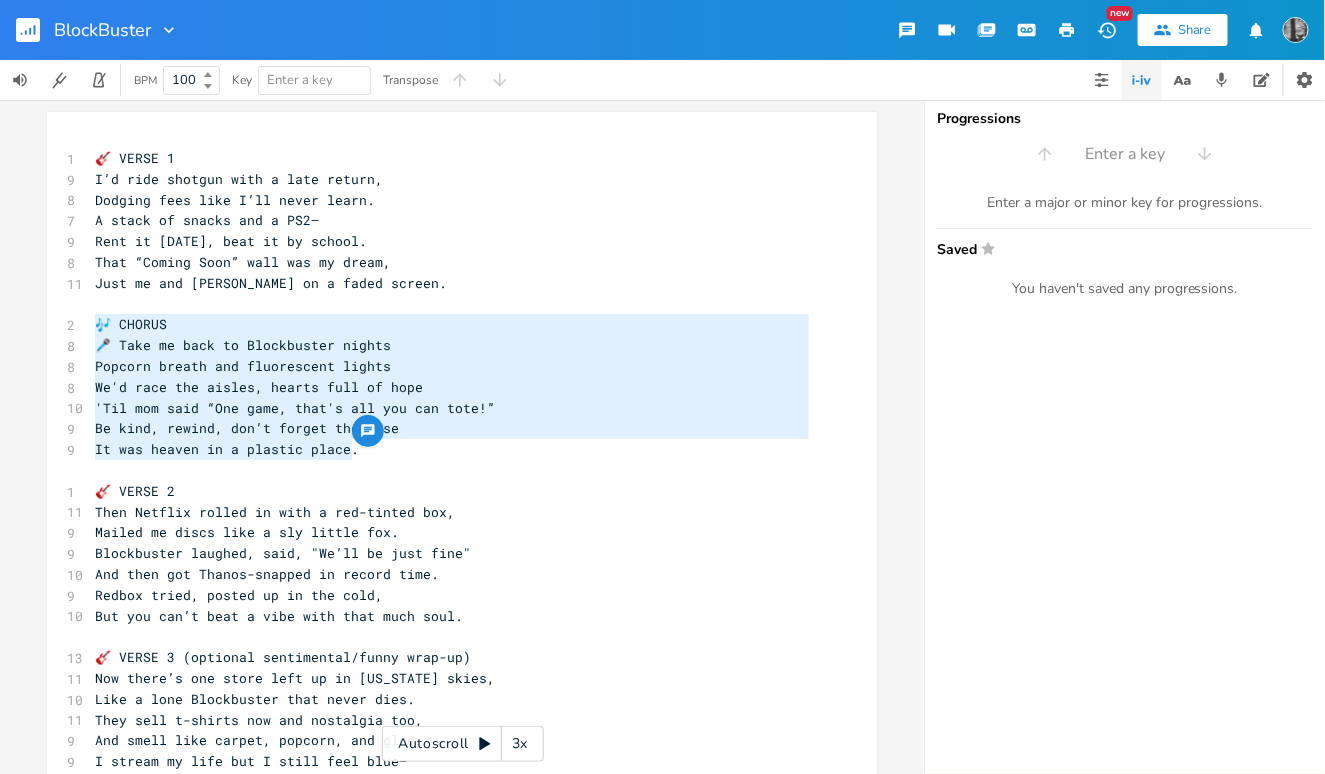 drag, startPoint x: 366, startPoint y: 456, endPoint x: 30, endPoint y: 319, distance: 362.85672 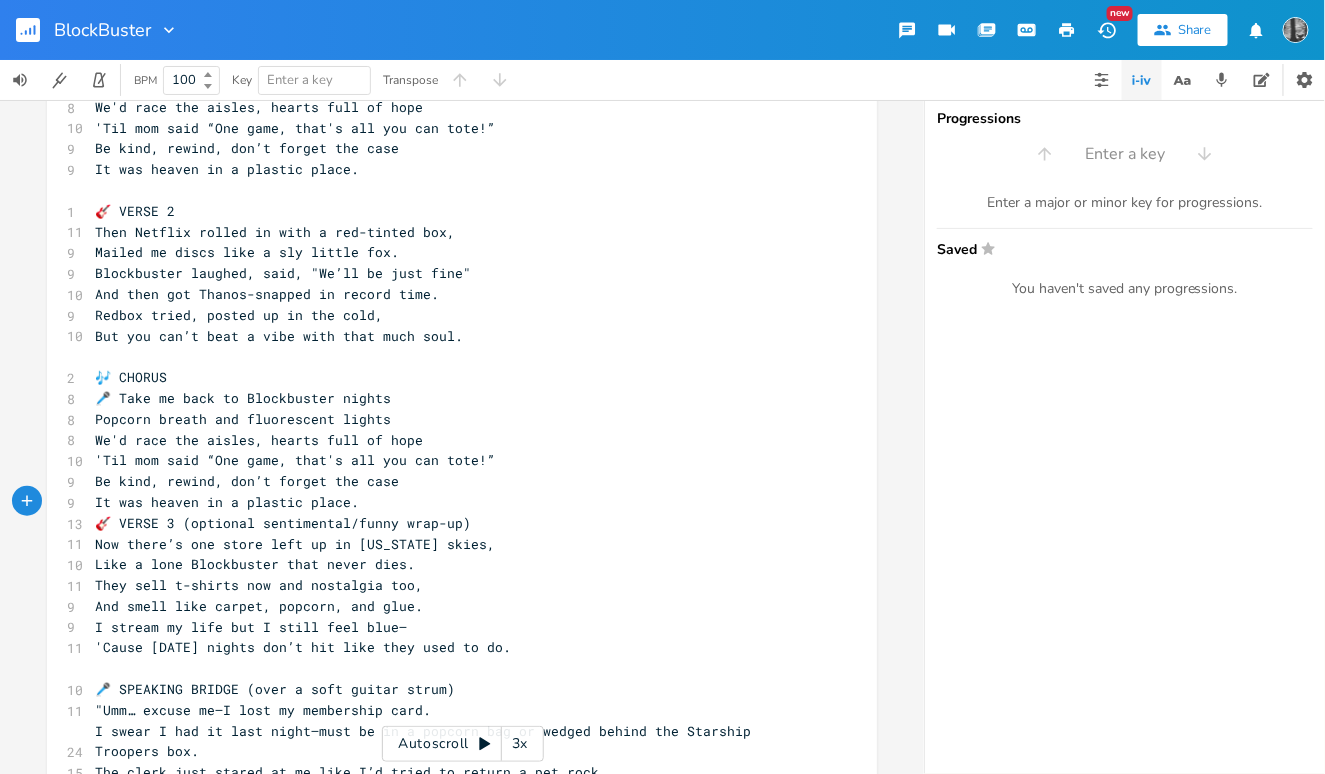 scroll, scrollTop: 335, scrollLeft: 0, axis: vertical 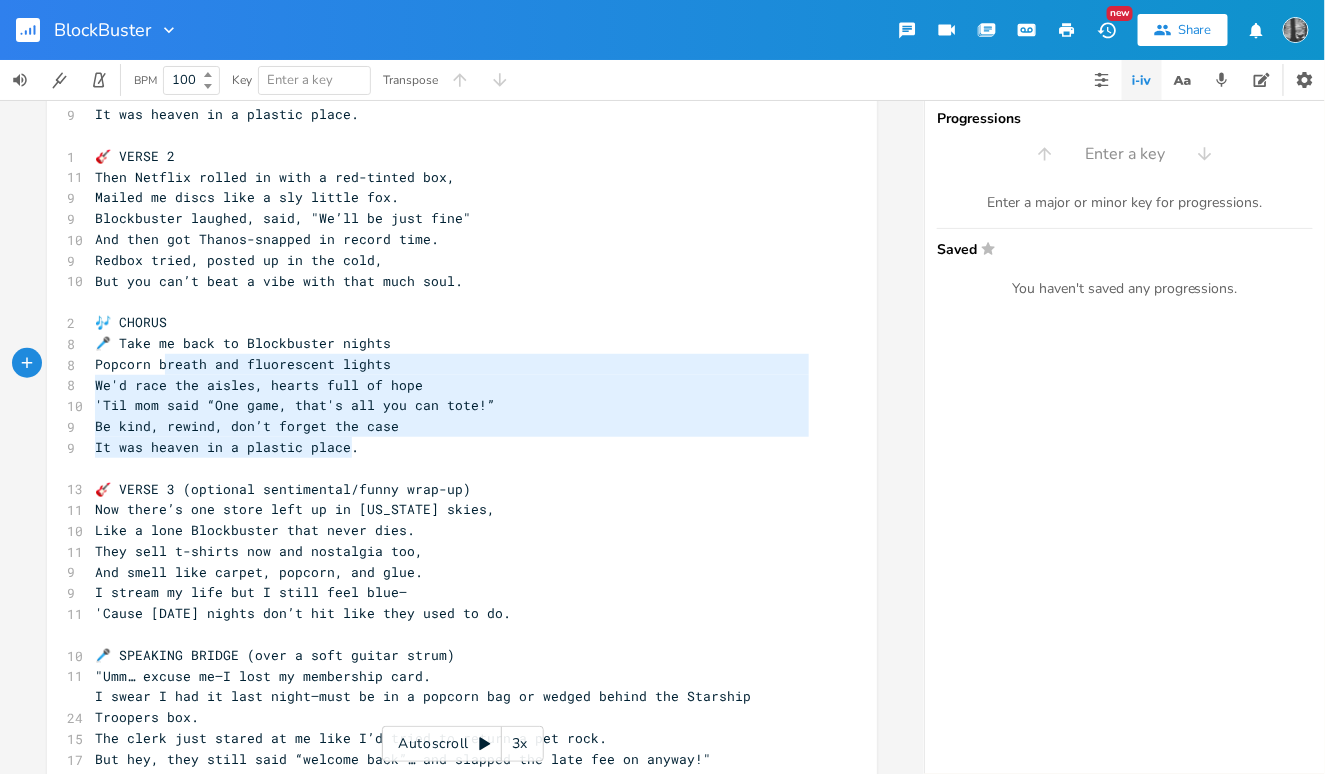 type on "🎤 Take me back to Blockbuster nights
Popcorn breath and fluorescent lights
We'd race the aisles, hearts full of hope
'Til mom said “One game, that's all you can tote!”
Be kind, rewind, don’t forget the case
It was heaven in a plastic place." 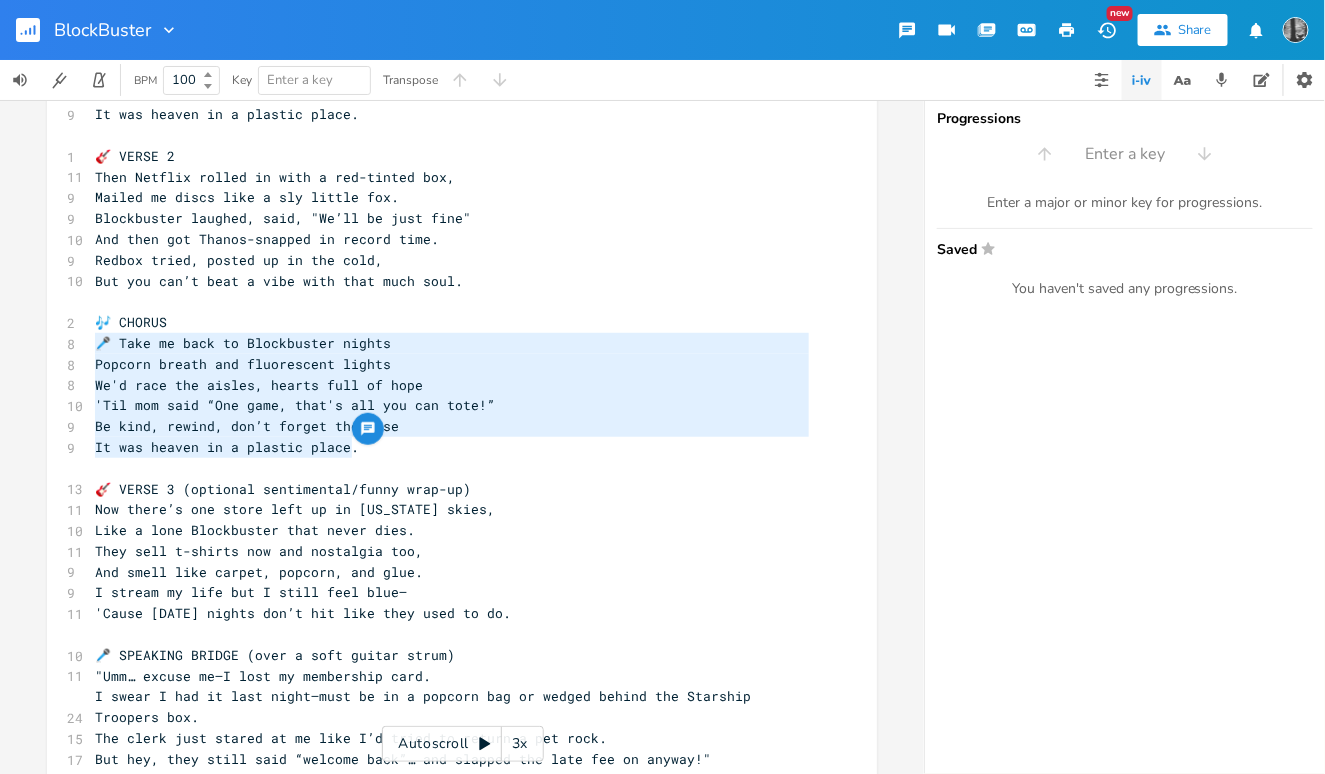 drag, startPoint x: 387, startPoint y: 444, endPoint x: 48, endPoint y: 349, distance: 352.05966 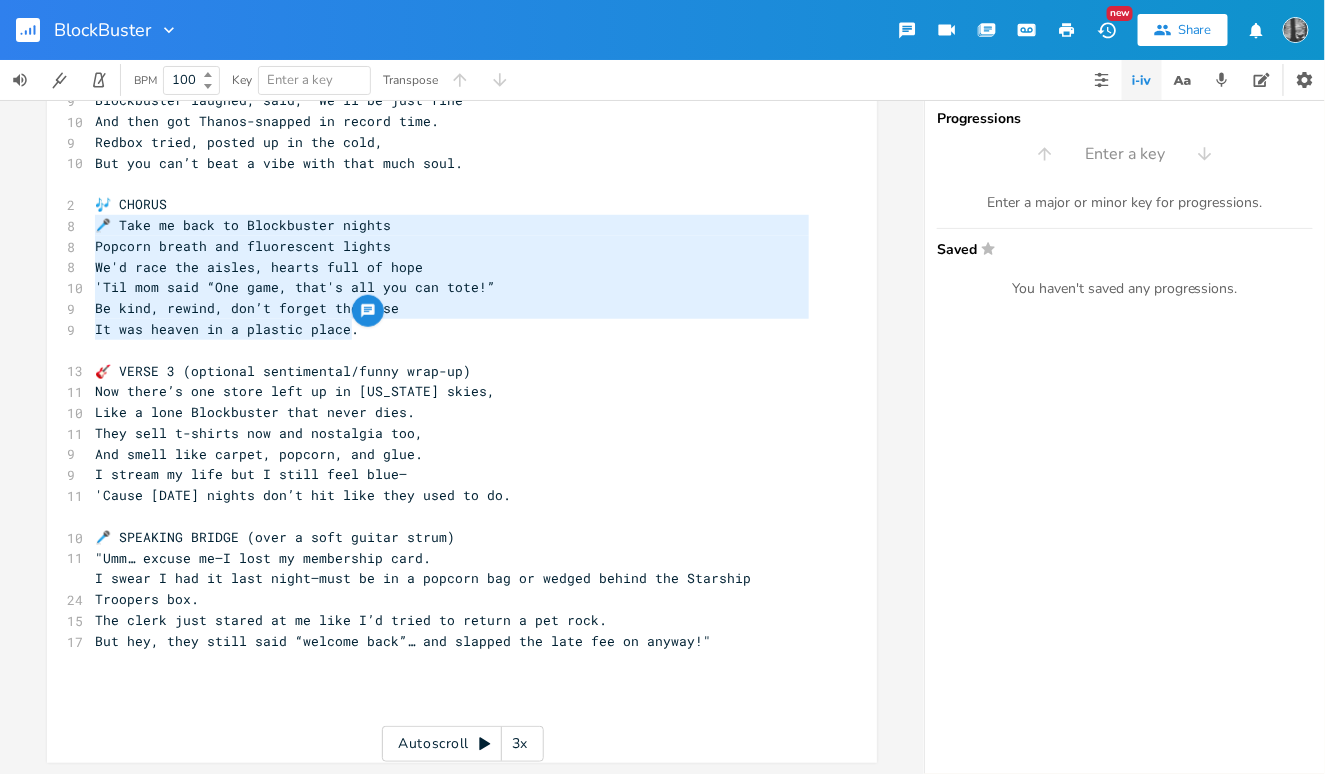 click on "'Cause [DATE] nights don’t hit like they used to do." at bounding box center [452, 495] 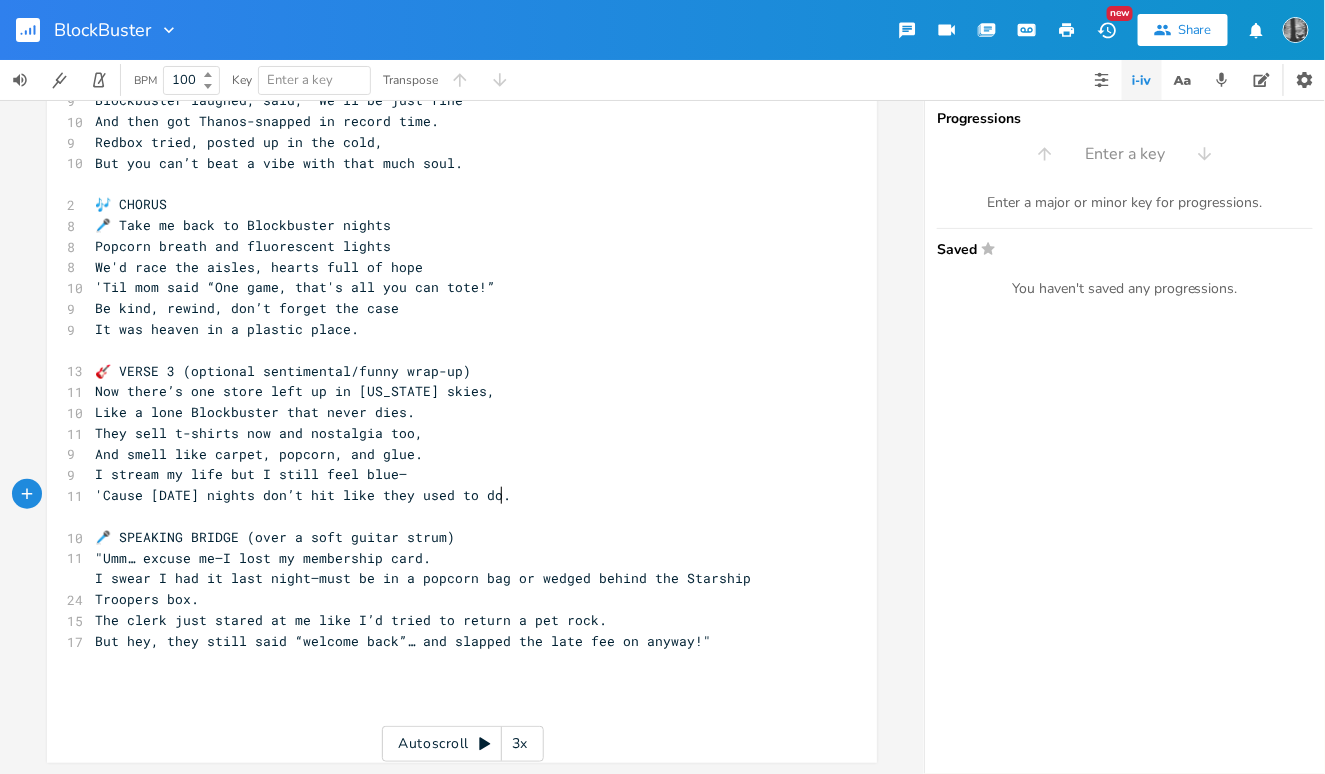 click on "'Cause [DATE] nights don’t hit like they used to do." at bounding box center [452, 495] 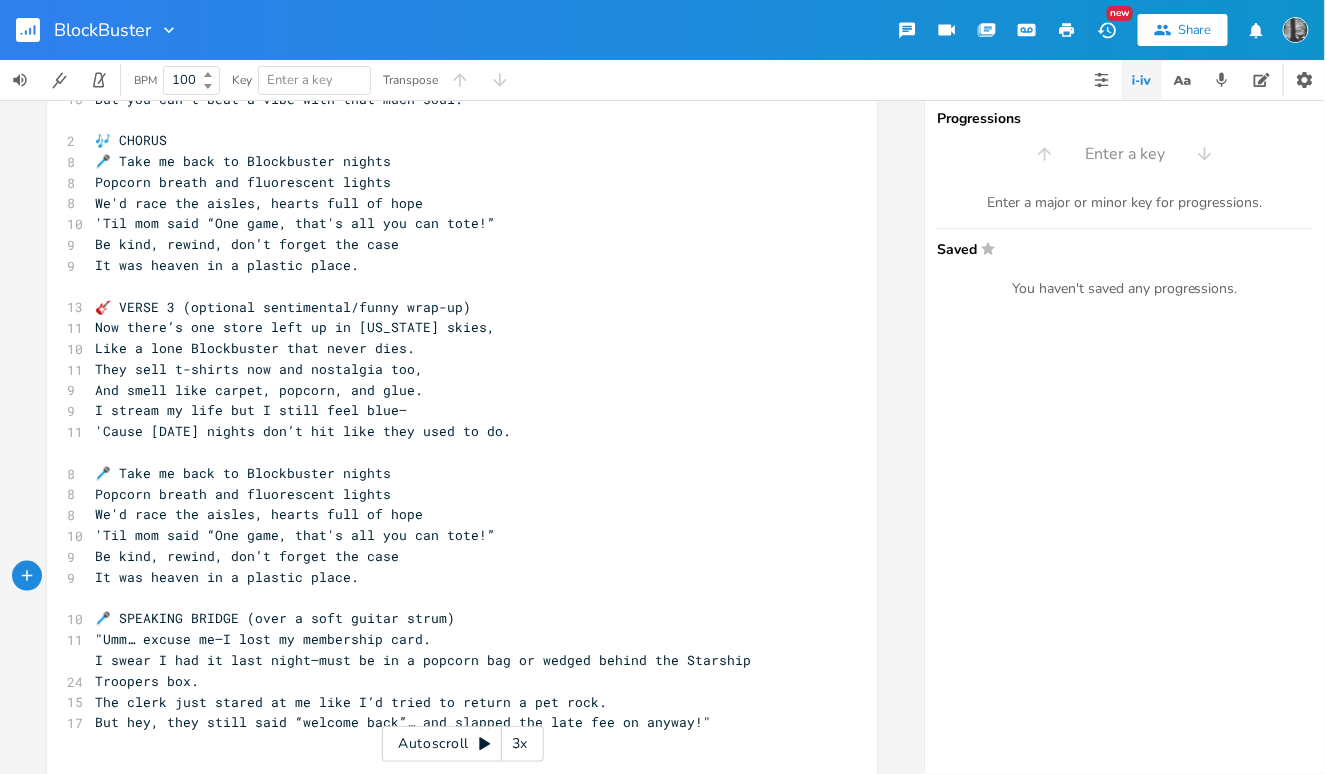 scroll, scrollTop: 521, scrollLeft: 0, axis: vertical 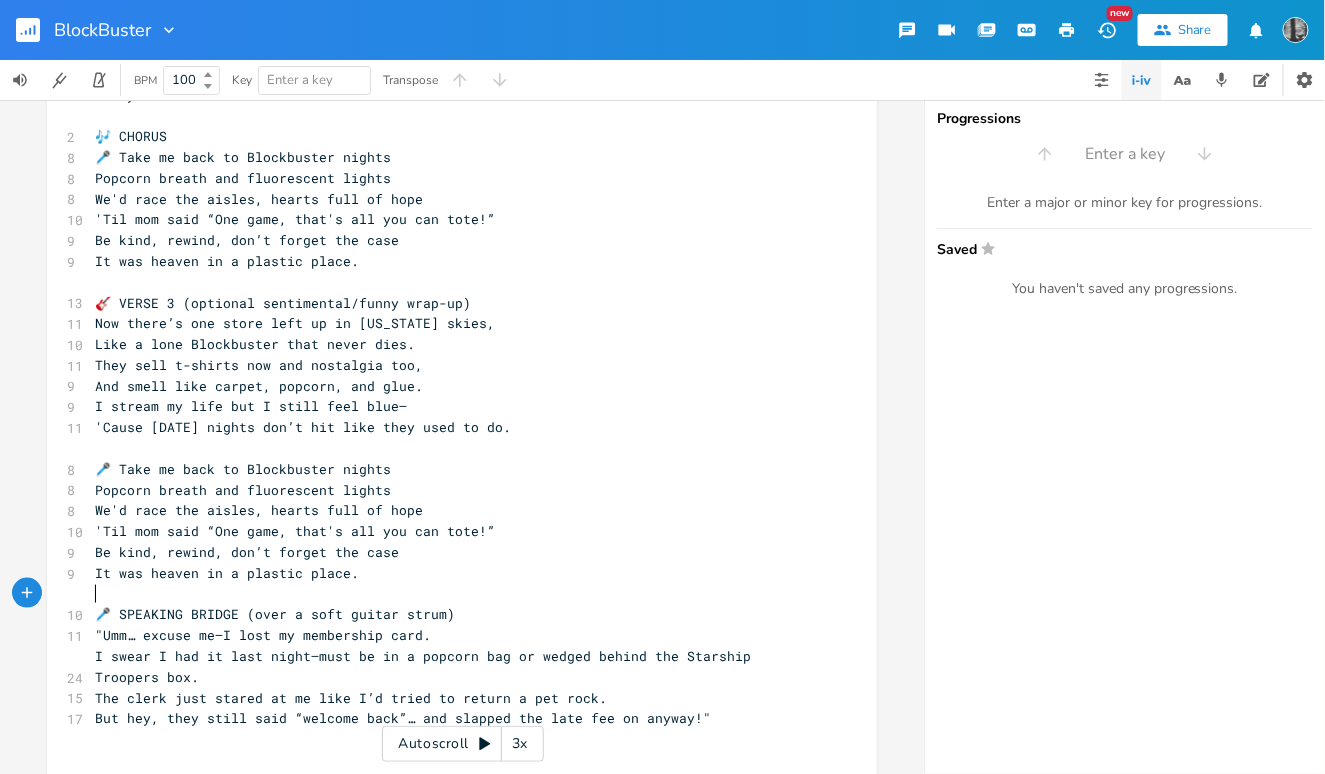 type on "at's all you can tote!”
Be kind, rewind, don’t forget the case
It was heaven in a plastic place." 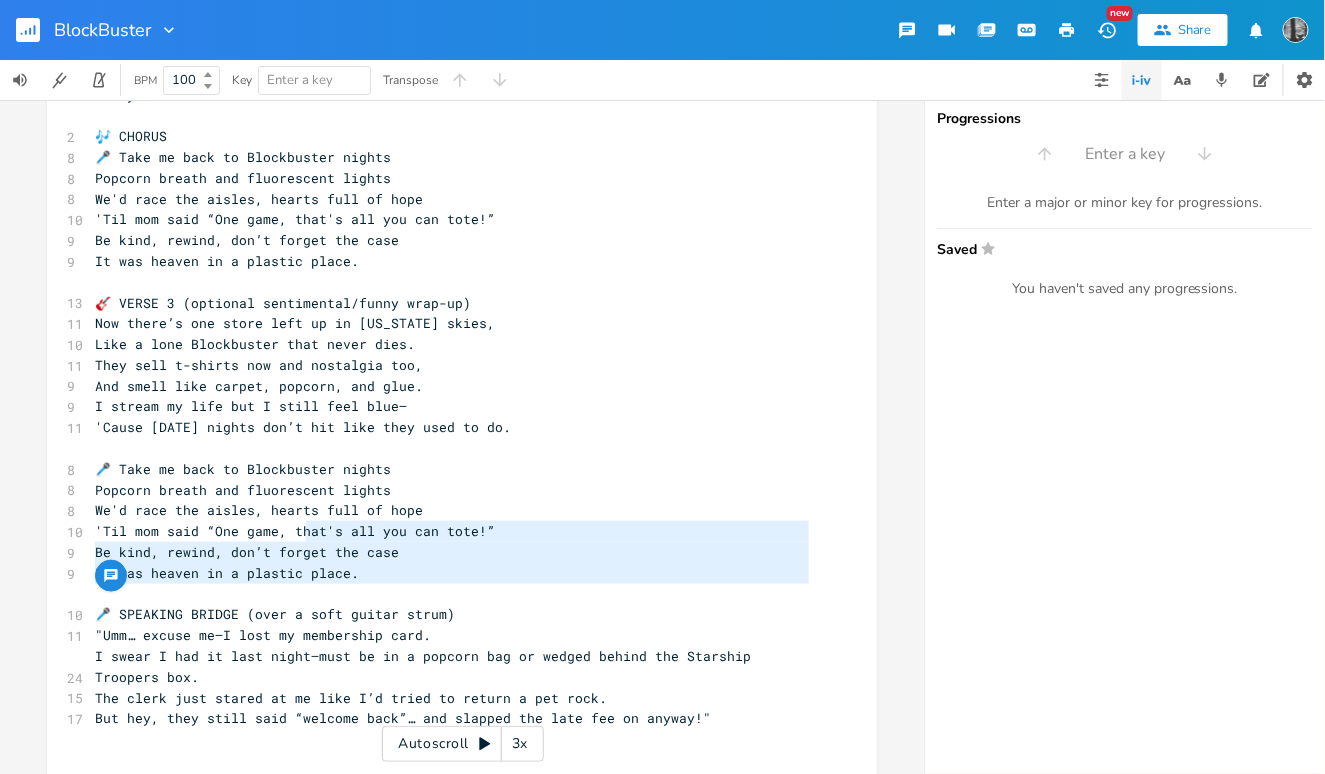 drag, startPoint x: 453, startPoint y: 588, endPoint x: 304, endPoint y: 530, distance: 159.8906 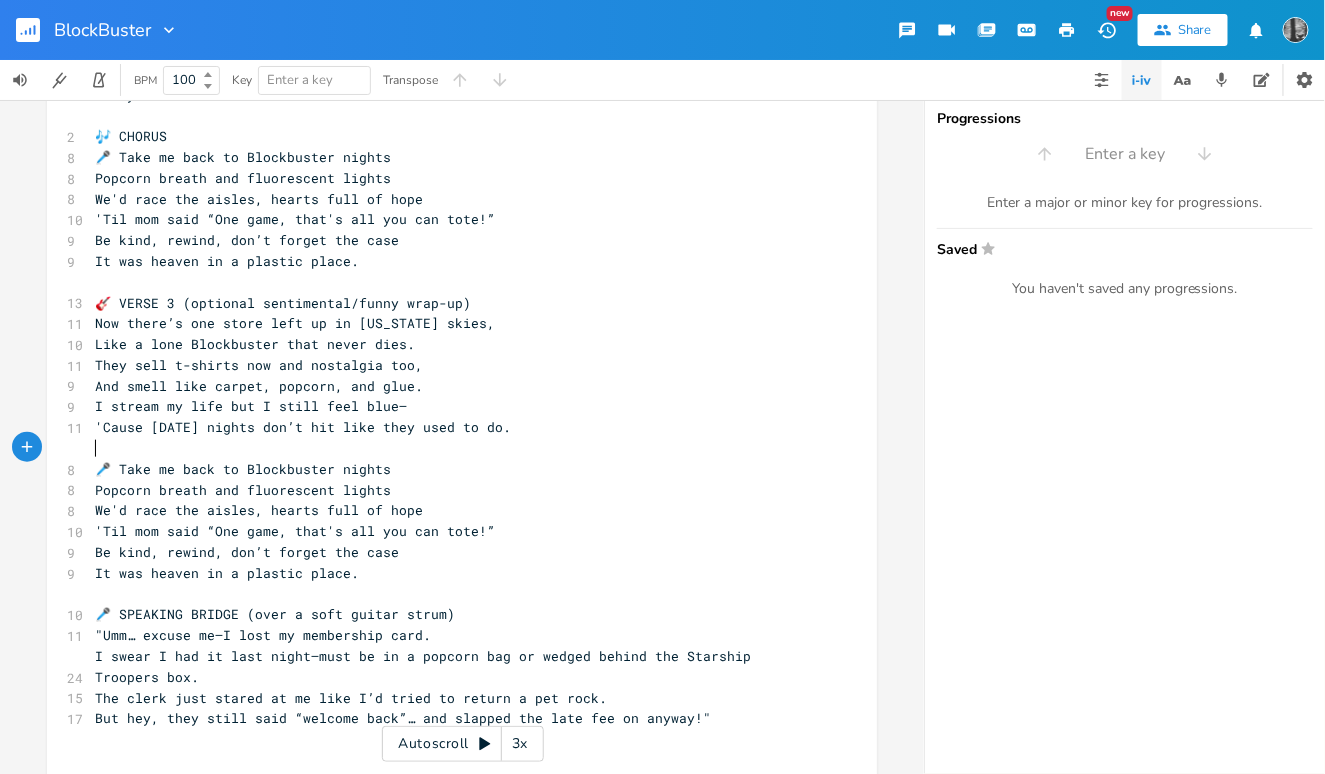 click on "​" at bounding box center (452, 448) 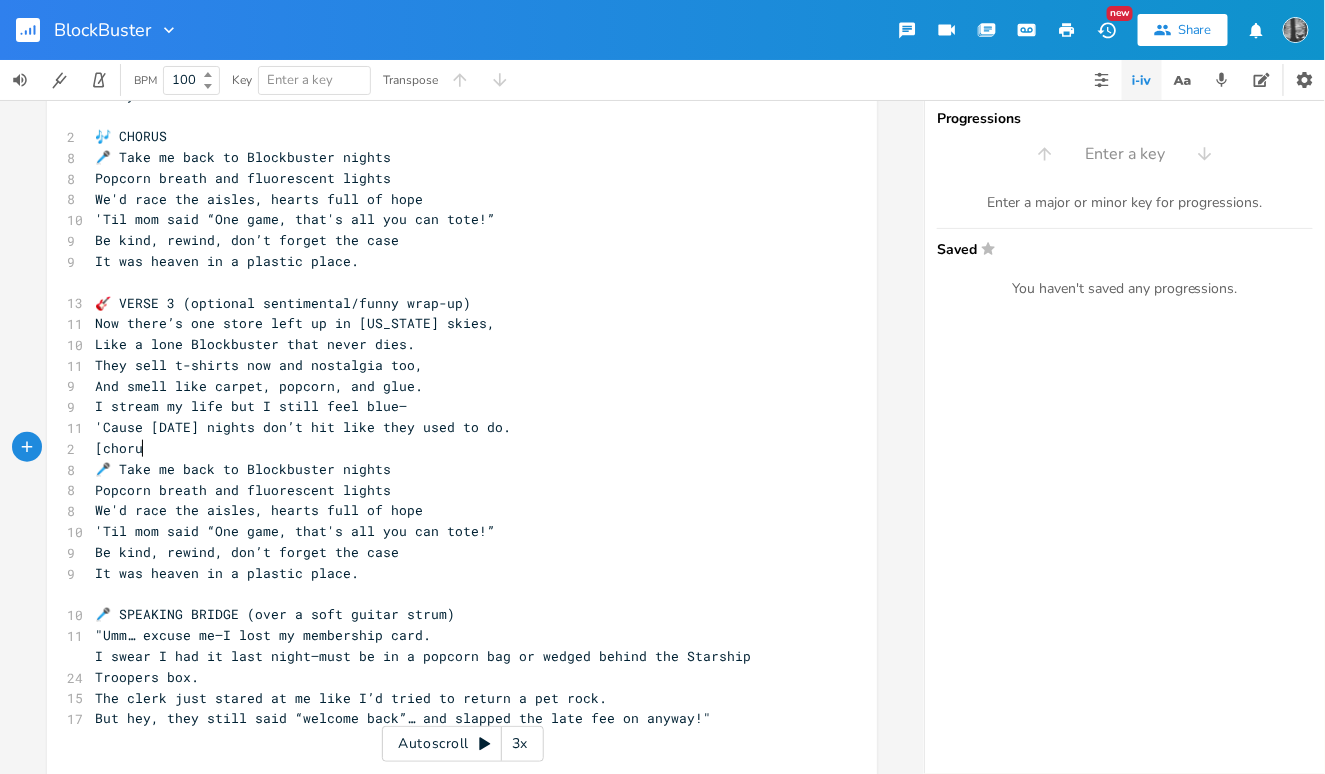 scroll, scrollTop: 0, scrollLeft: 42, axis: horizontal 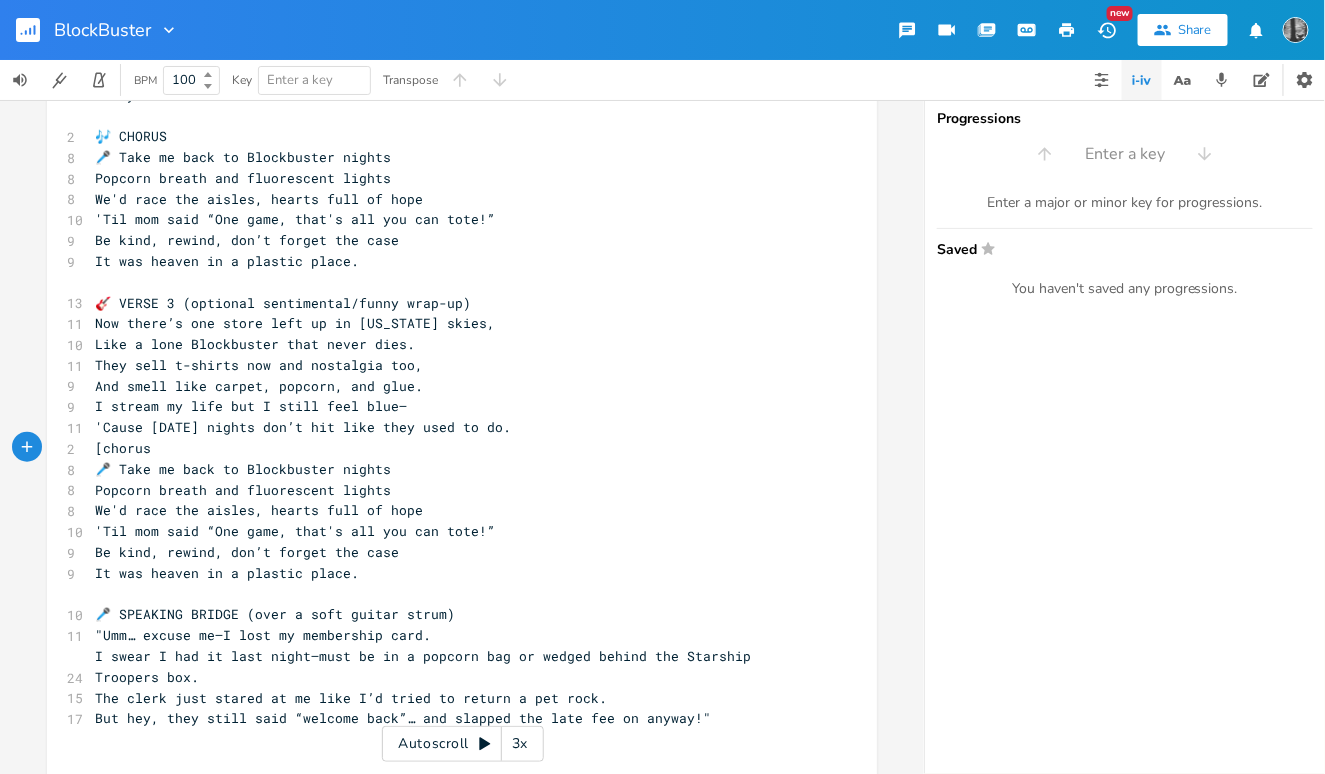type on "[chorus]" 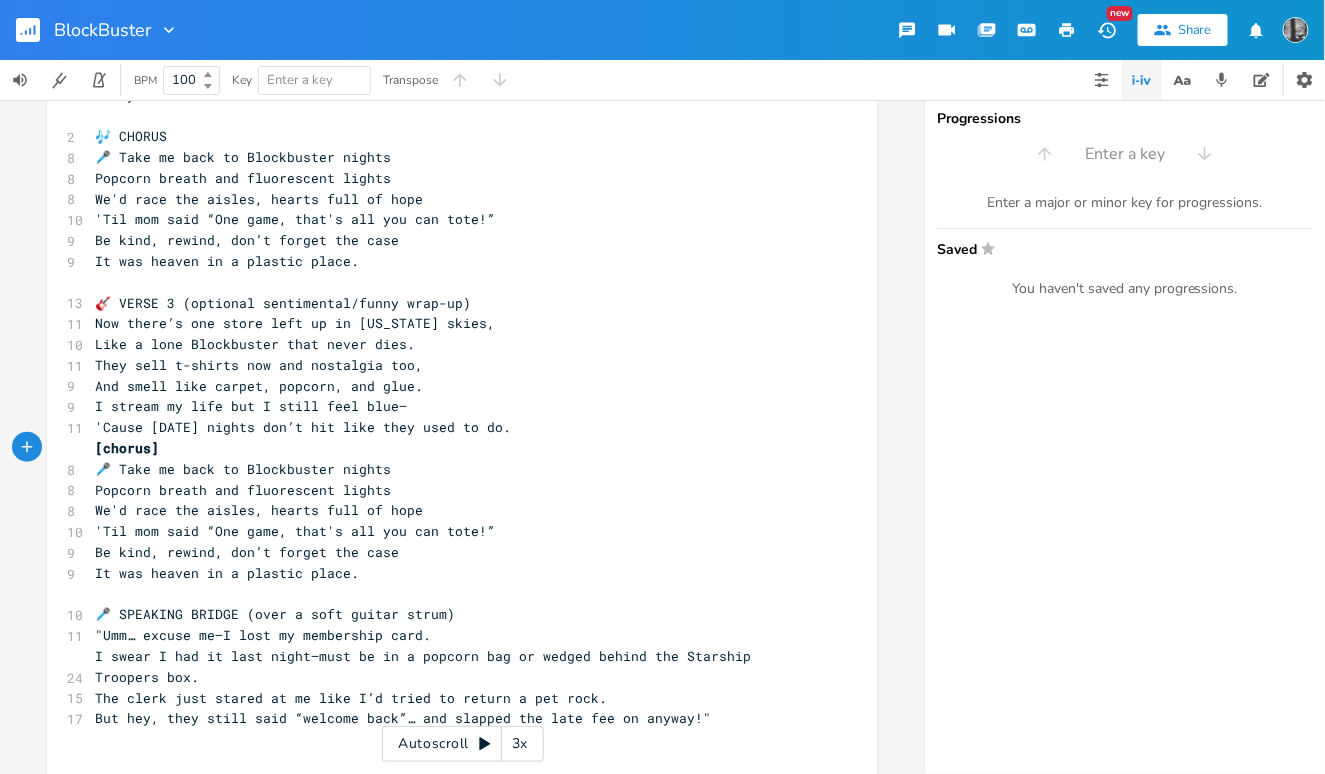 click on "'Cause [DATE] nights don’t hit like they used to do." at bounding box center [452, 427] 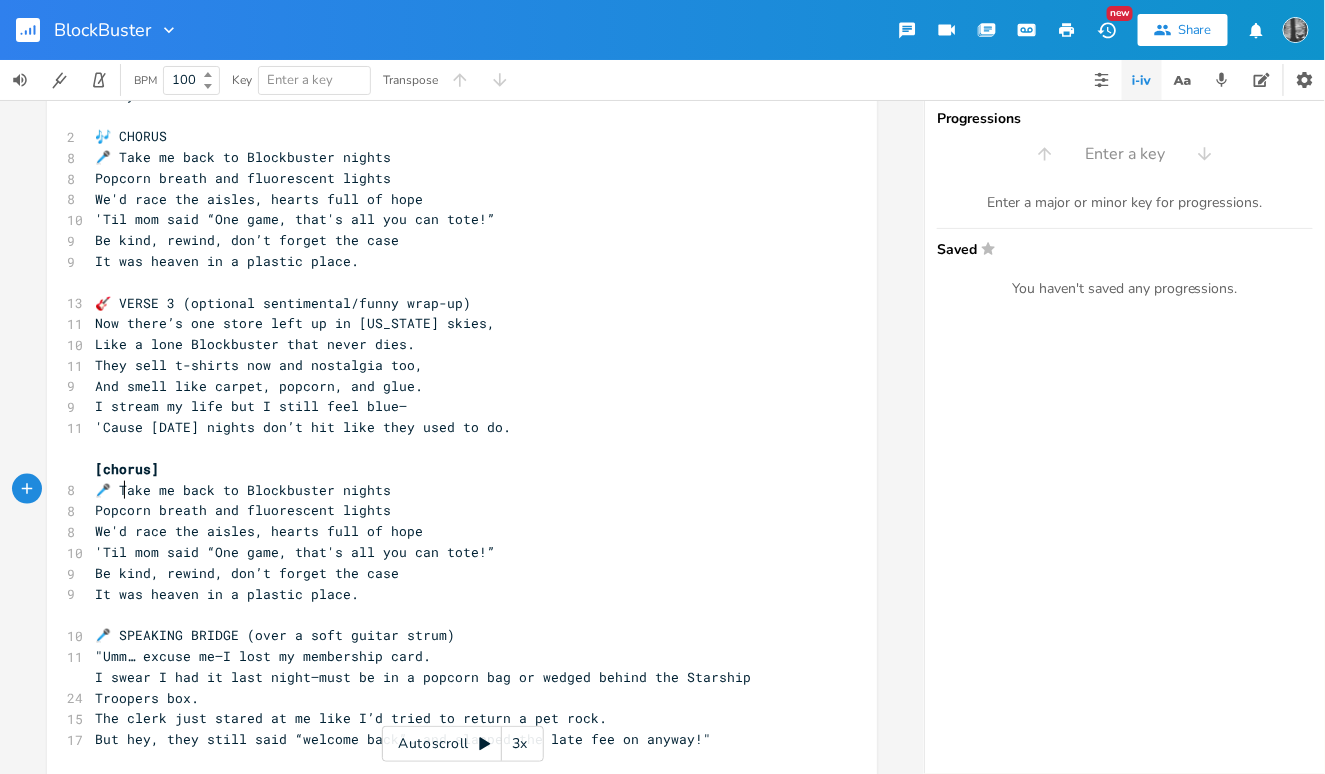 click on "🎤 Take me back to Blockbuster nights" at bounding box center [243, 490] 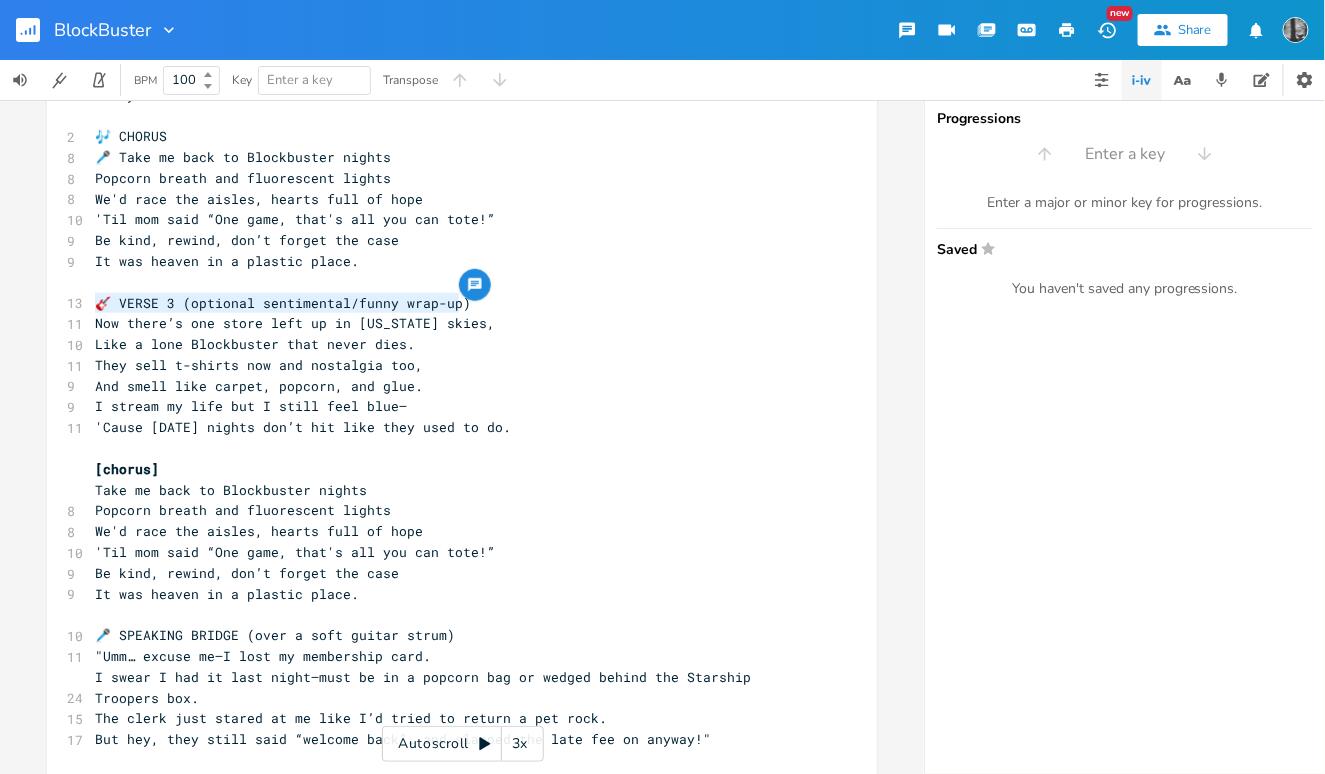 drag, startPoint x: 483, startPoint y: 301, endPoint x: 85, endPoint y: 305, distance: 398.0201 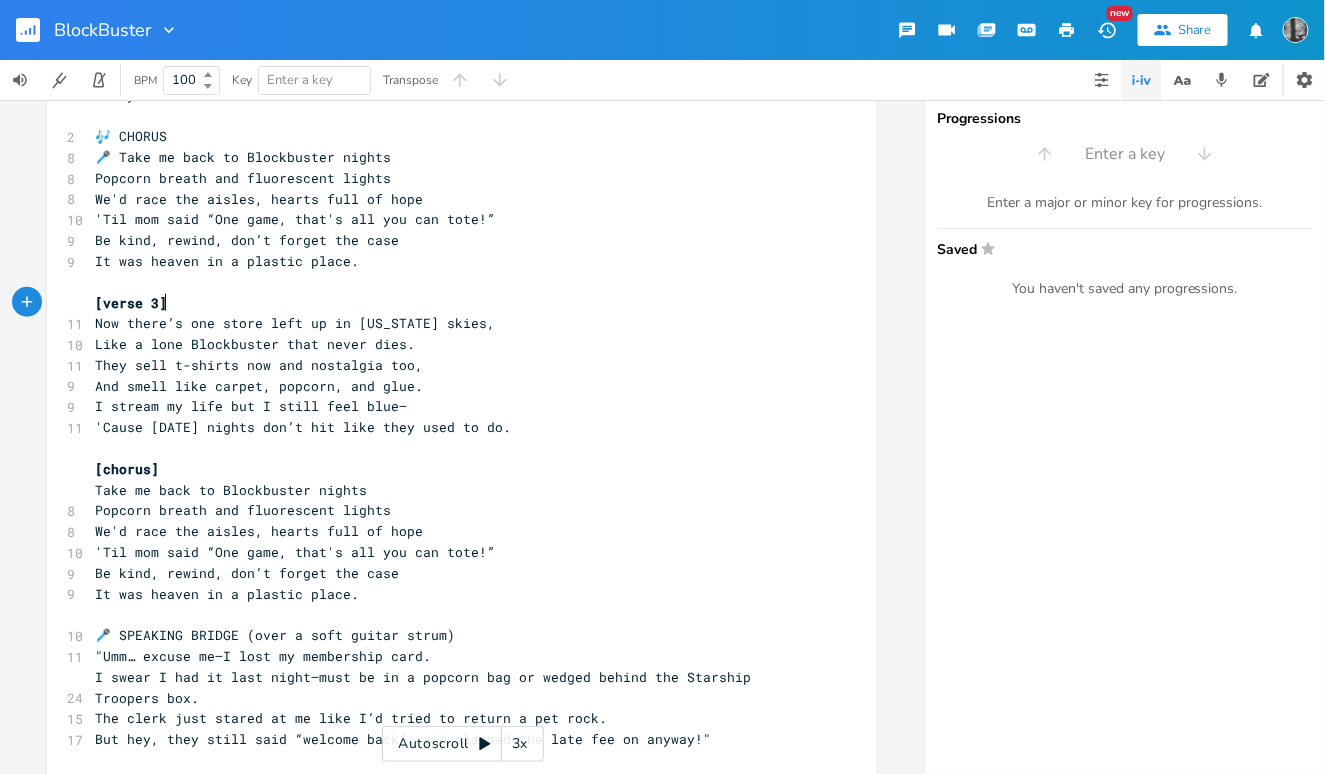 scroll, scrollTop: 0, scrollLeft: 50, axis: horizontal 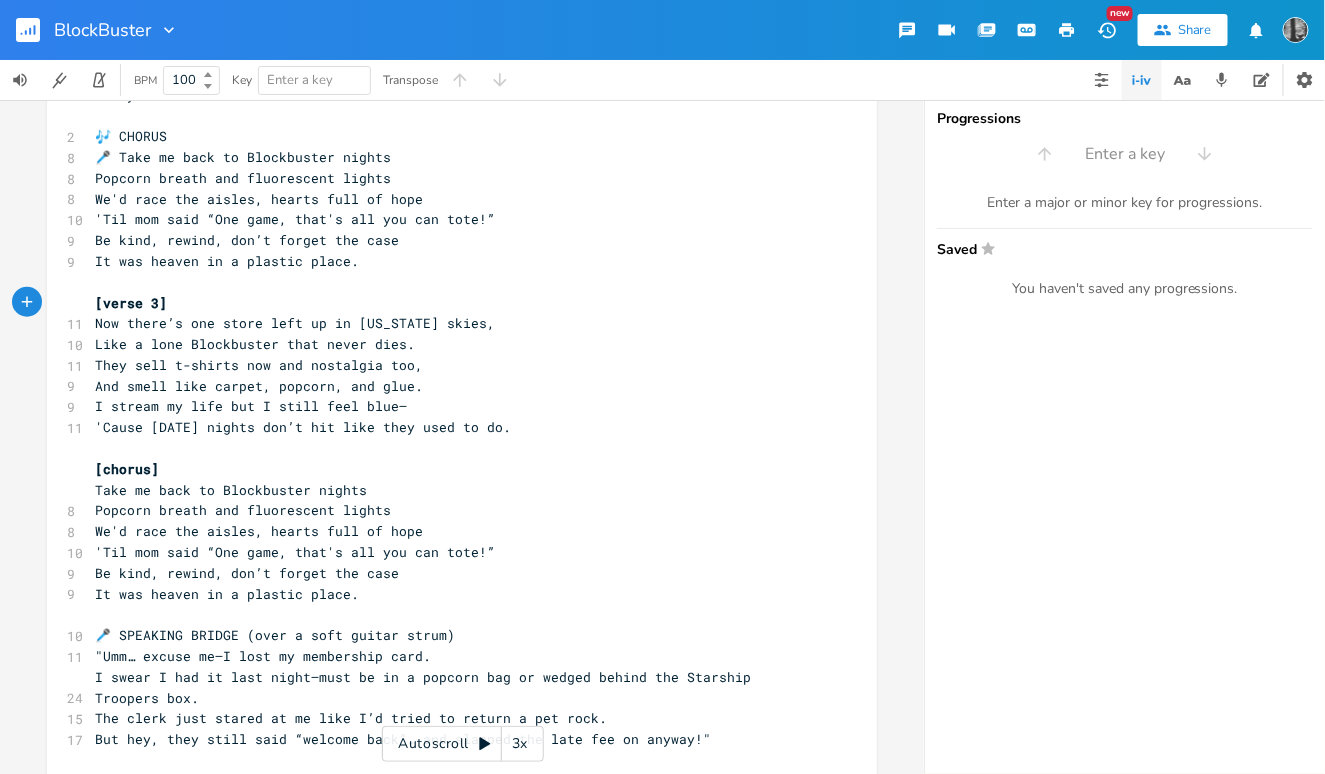 type on "[verse 3]" 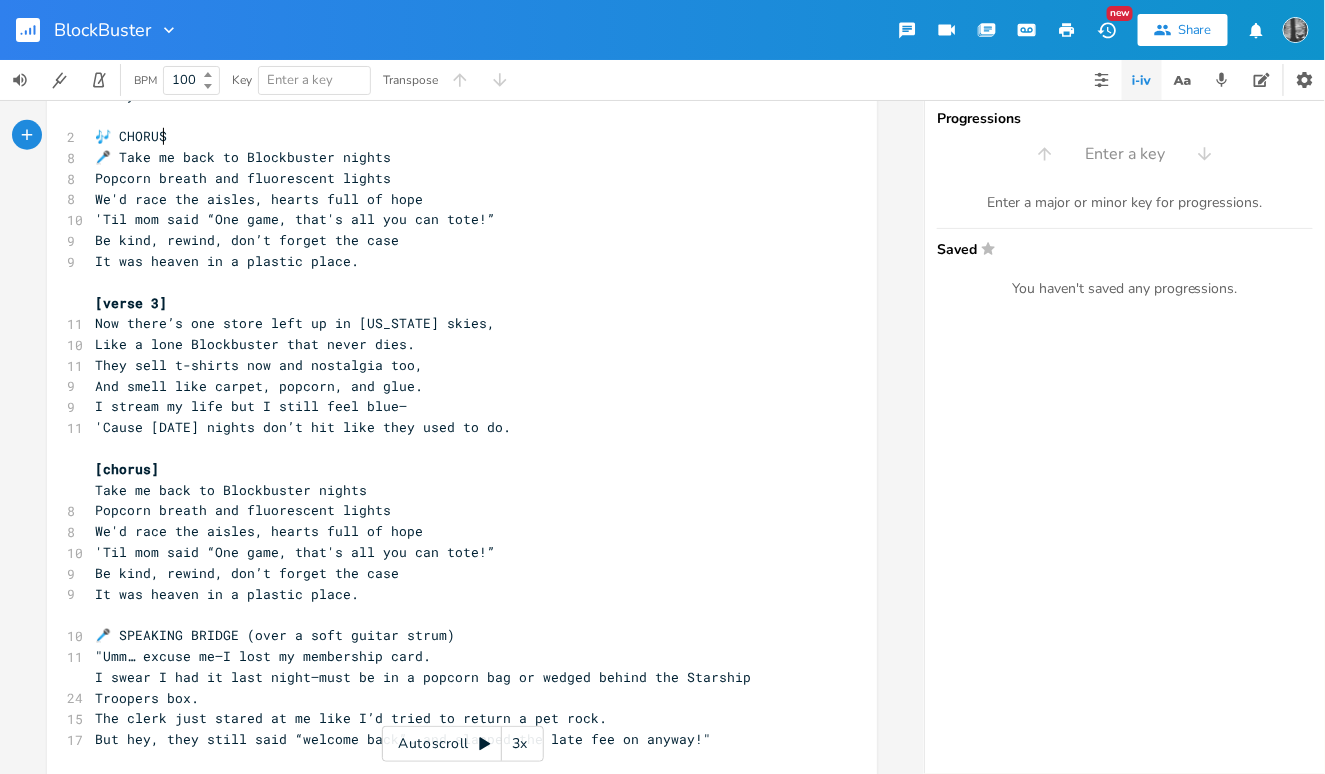 type on "​" 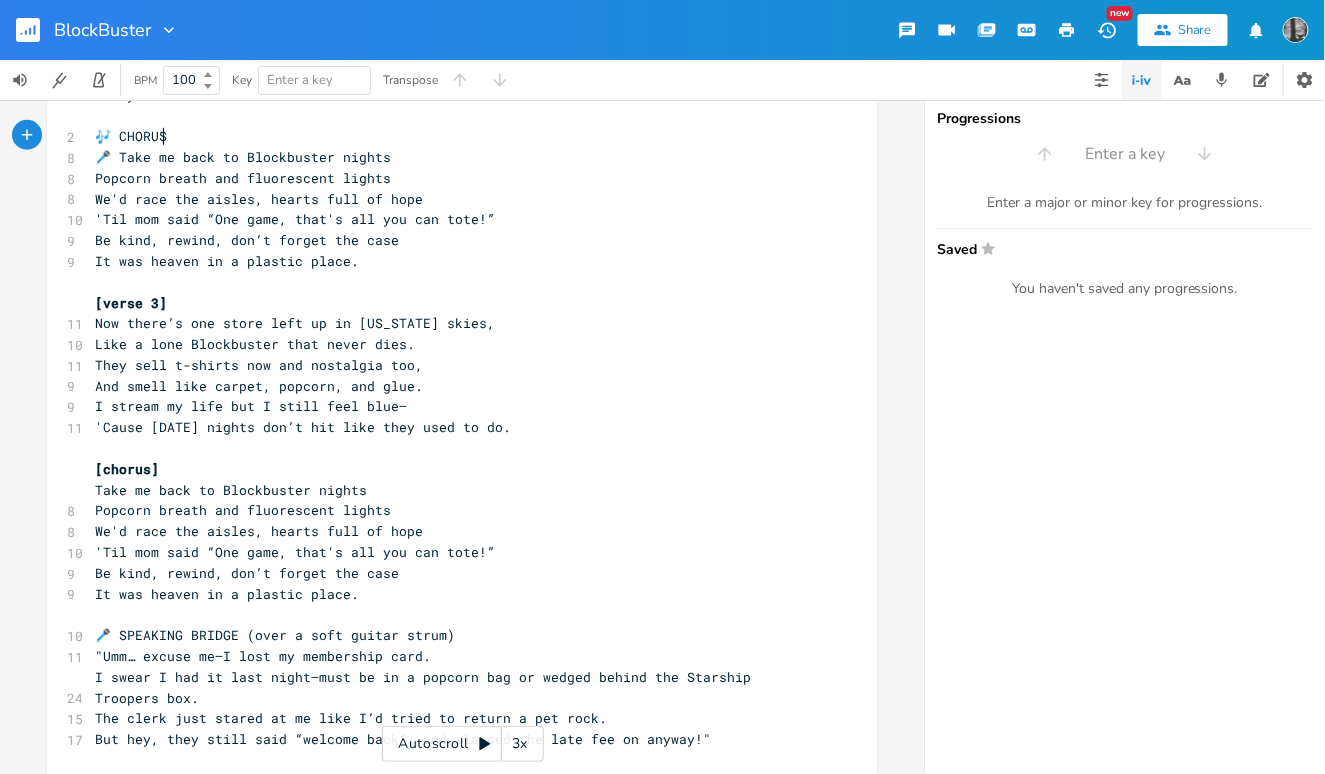 click on "🎶 CHORUS" at bounding box center [131, 136] 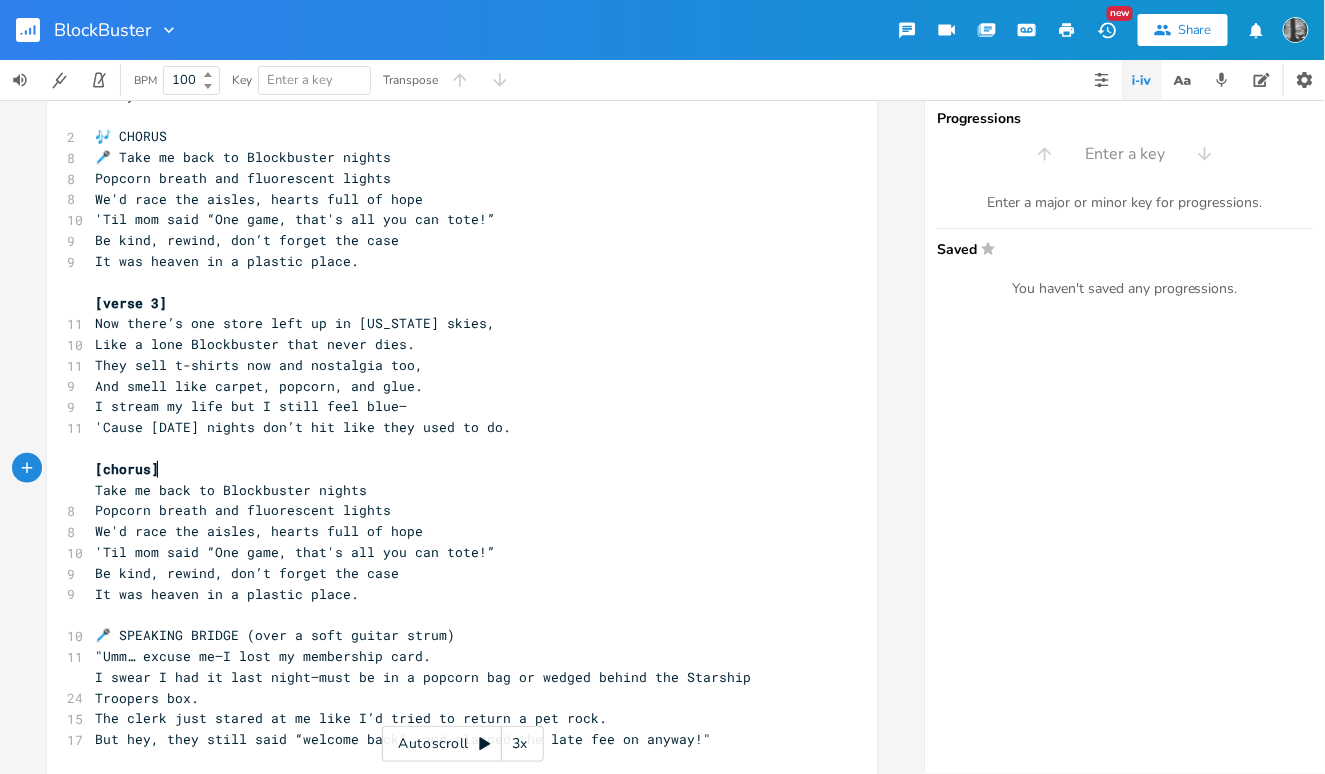 type on "[chorus]" 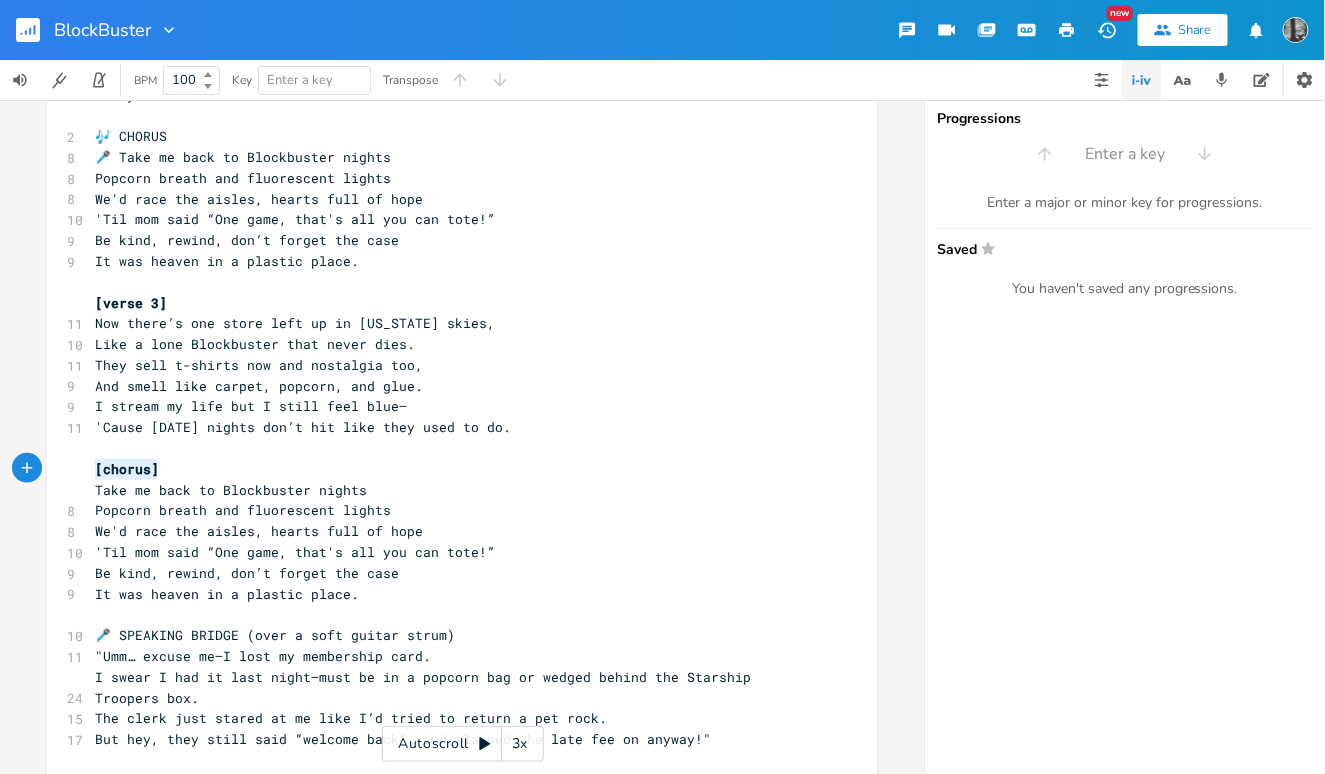drag, startPoint x: 167, startPoint y: 472, endPoint x: 80, endPoint y: 463, distance: 87.46428 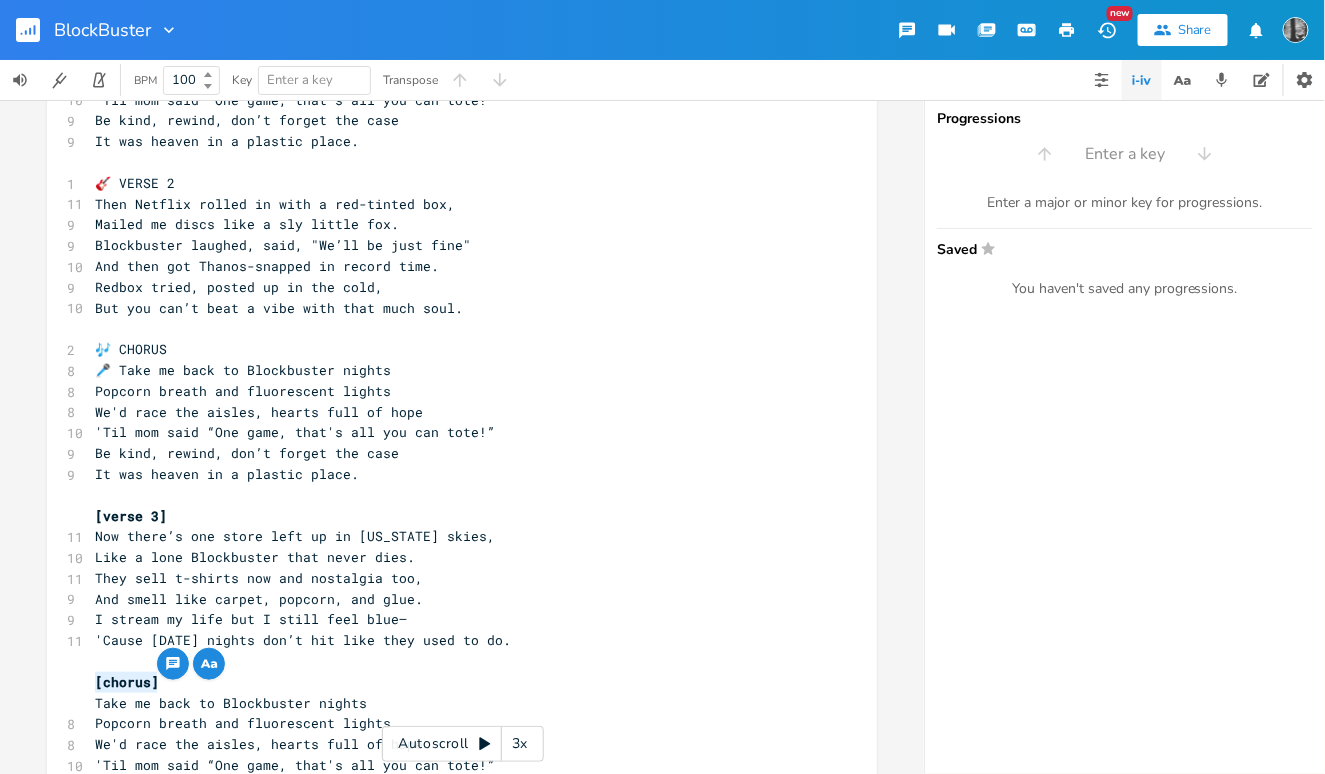 scroll, scrollTop: 309, scrollLeft: 0, axis: vertical 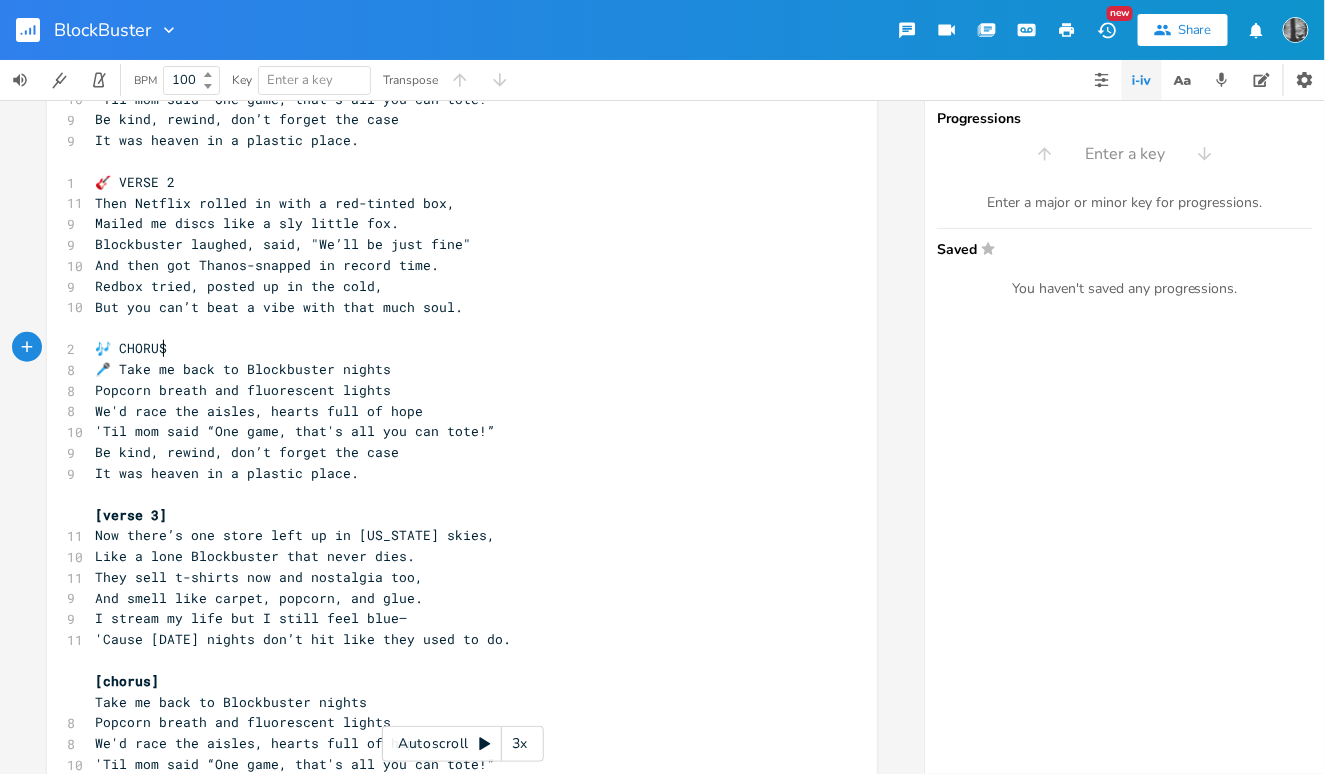 type on "🎶 CHORUS" 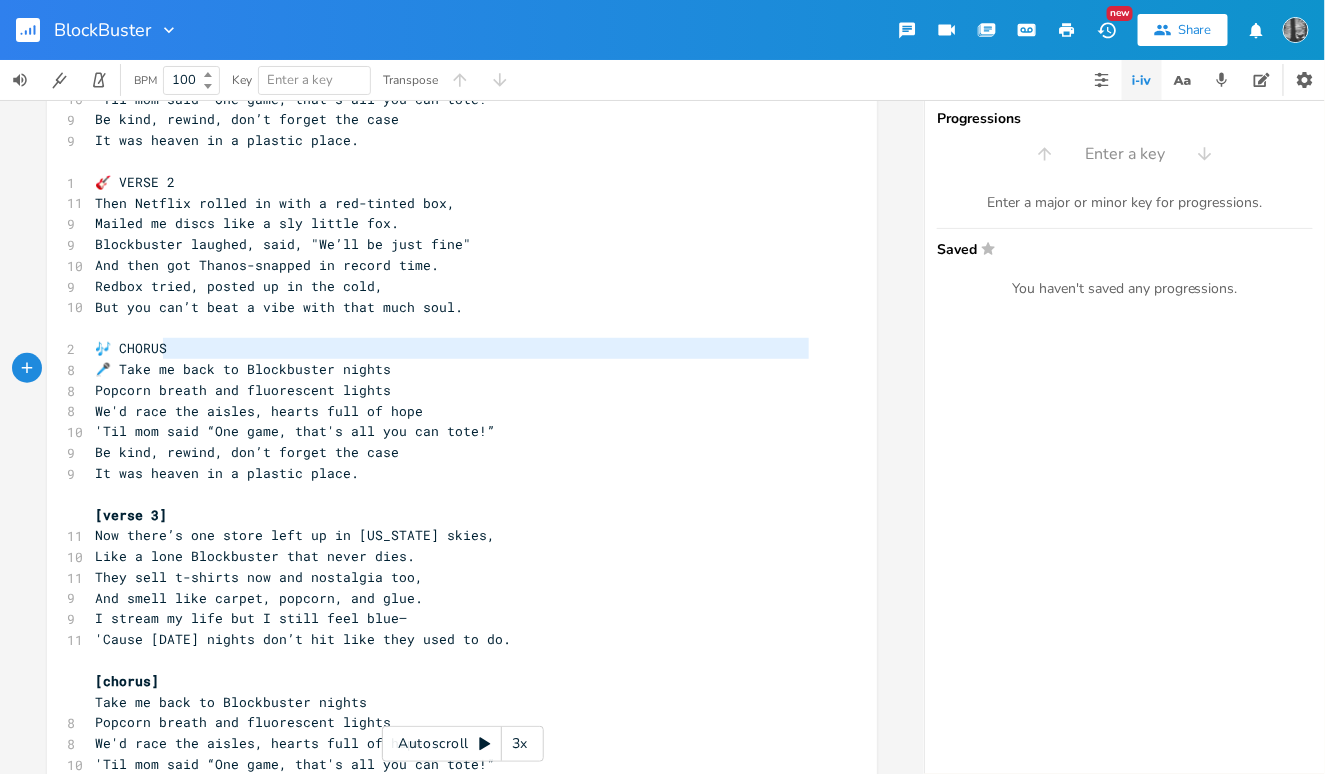 type on "🎶 CHORUS" 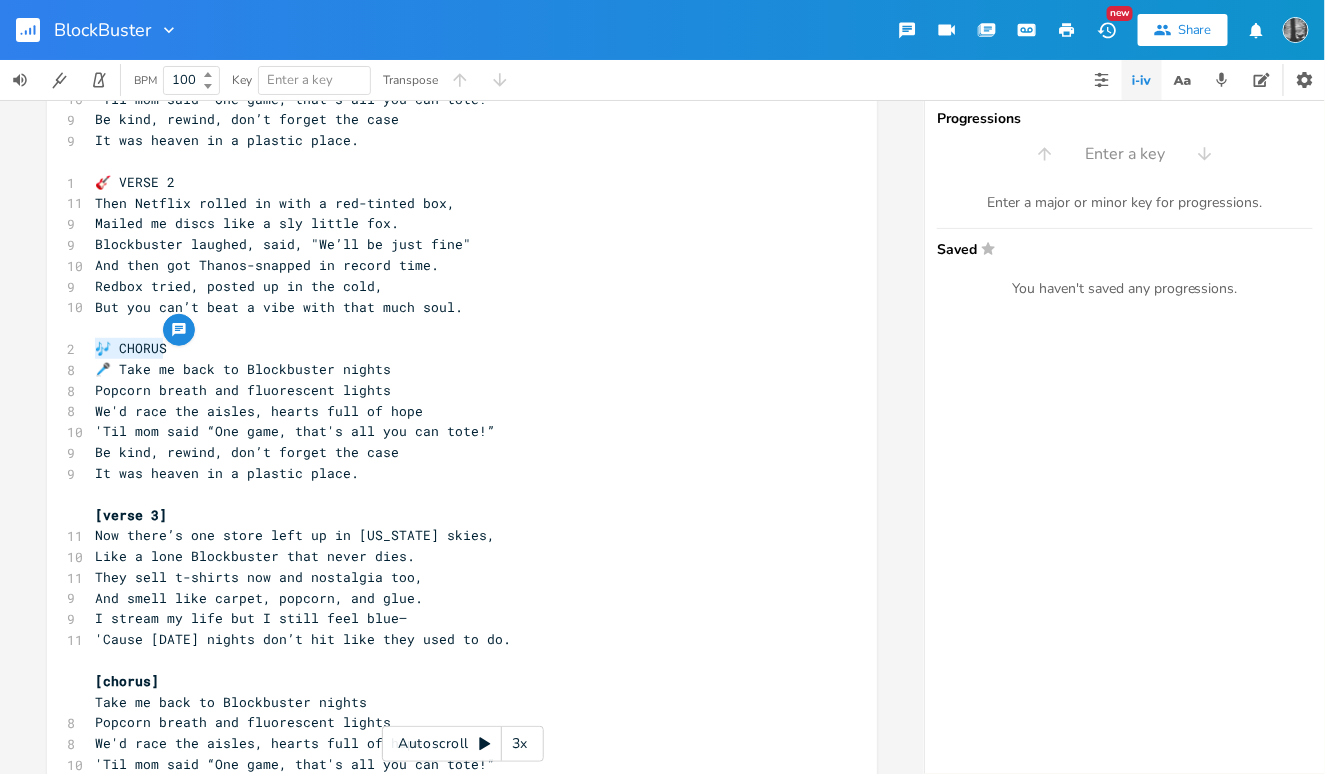 drag, startPoint x: 158, startPoint y: 343, endPoint x: 69, endPoint y: 354, distance: 89.6772 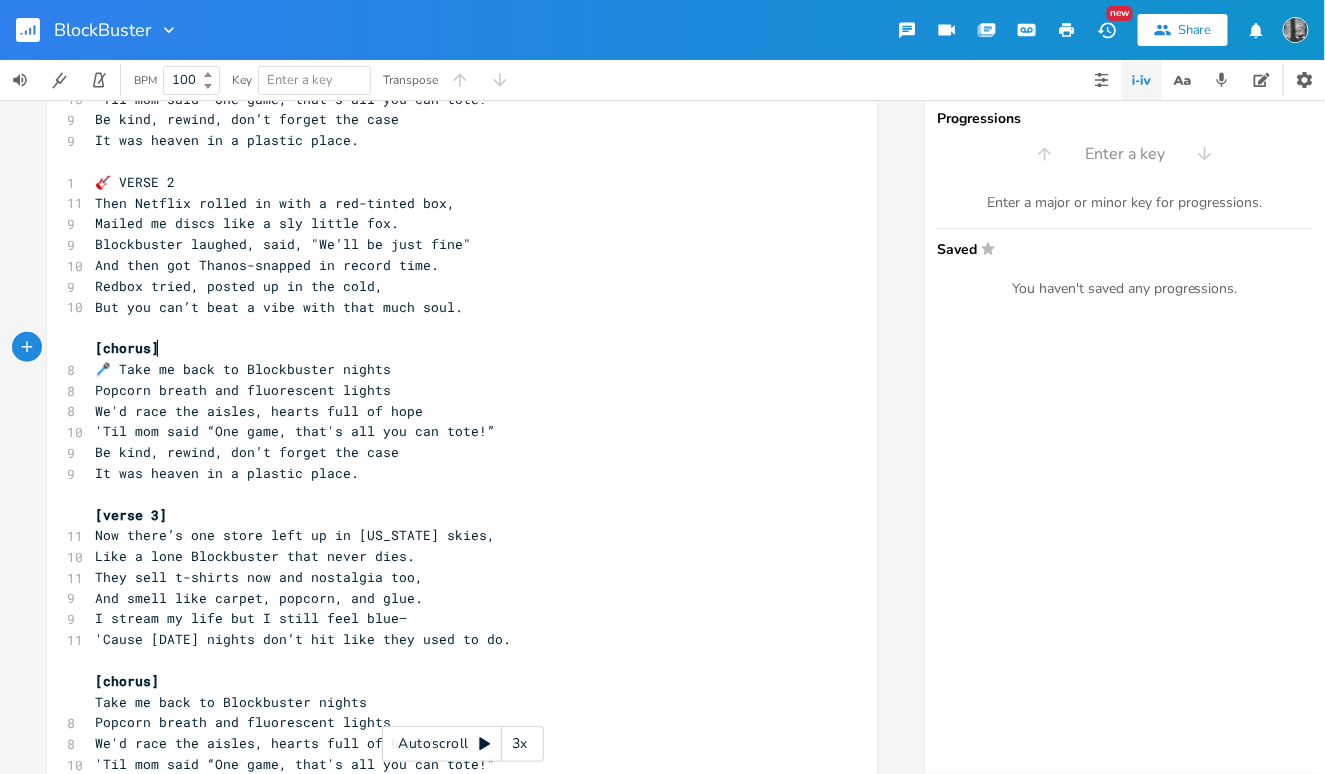 scroll, scrollTop: 103, scrollLeft: 0, axis: vertical 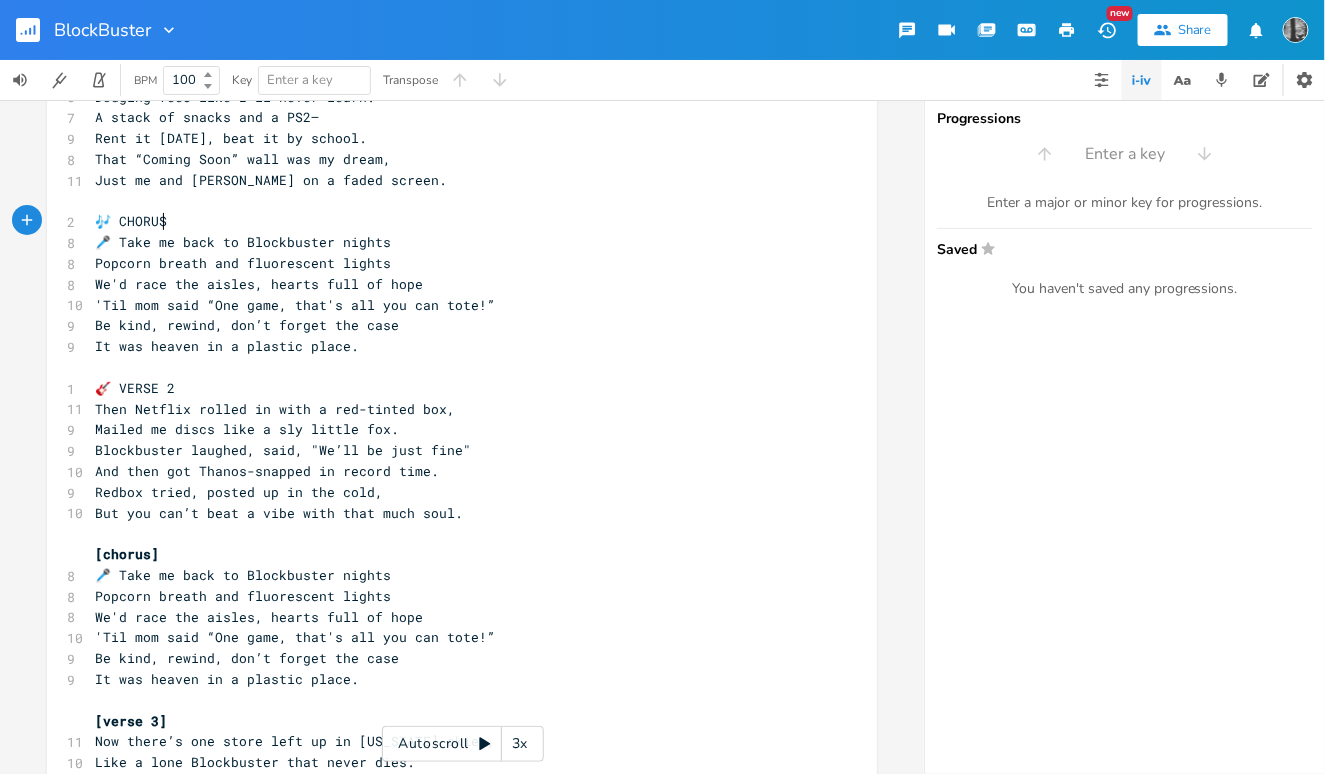 type on "🎶 CHORUS" 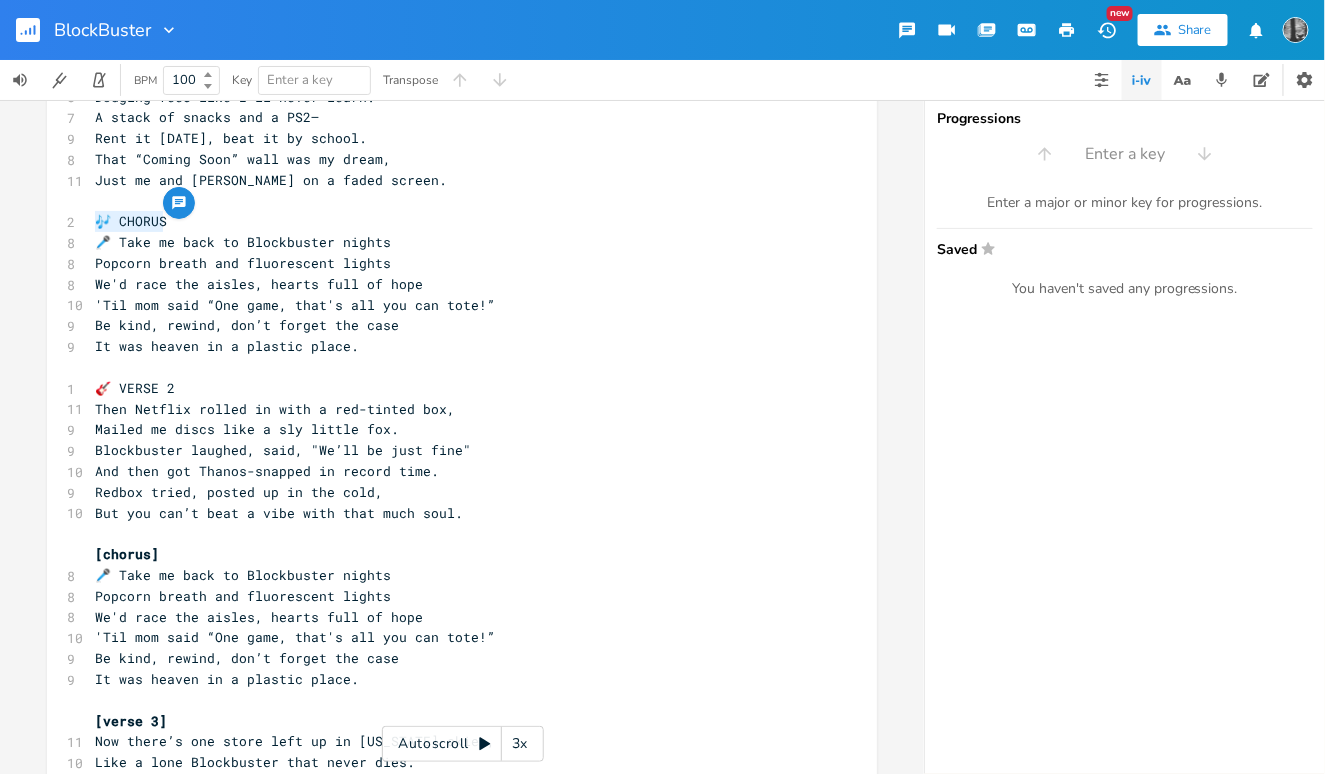 drag, startPoint x: 170, startPoint y: 218, endPoint x: 37, endPoint y: 227, distance: 133.30417 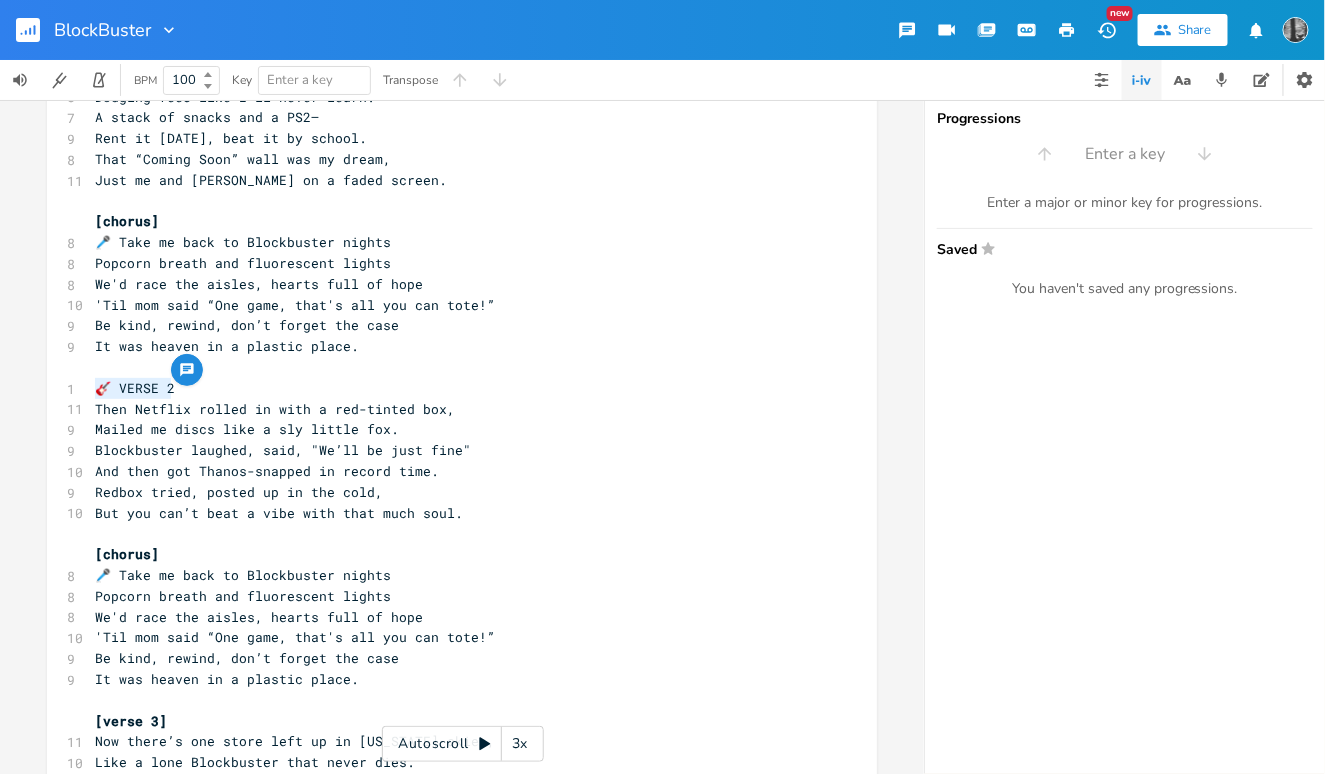 drag, startPoint x: 180, startPoint y: 391, endPoint x: 82, endPoint y: 394, distance: 98.045906 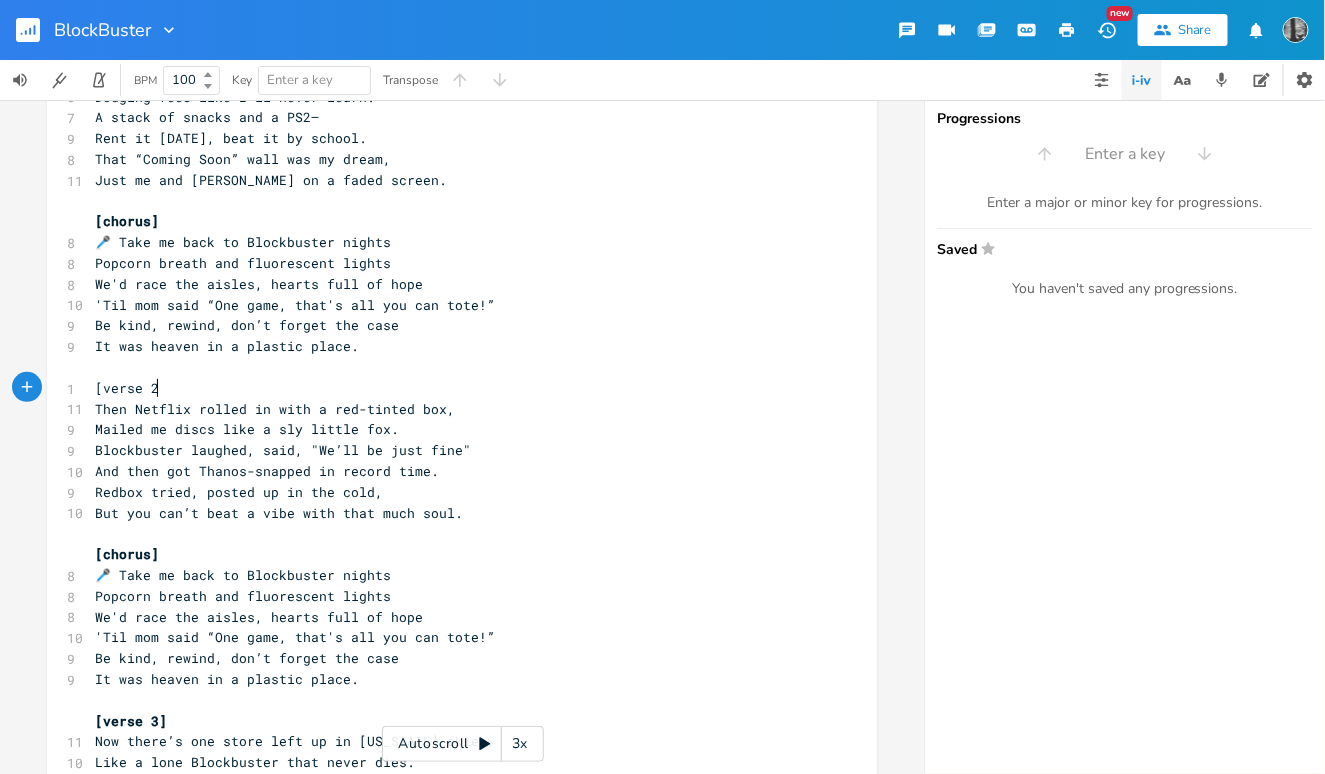 type on "[verse 2]" 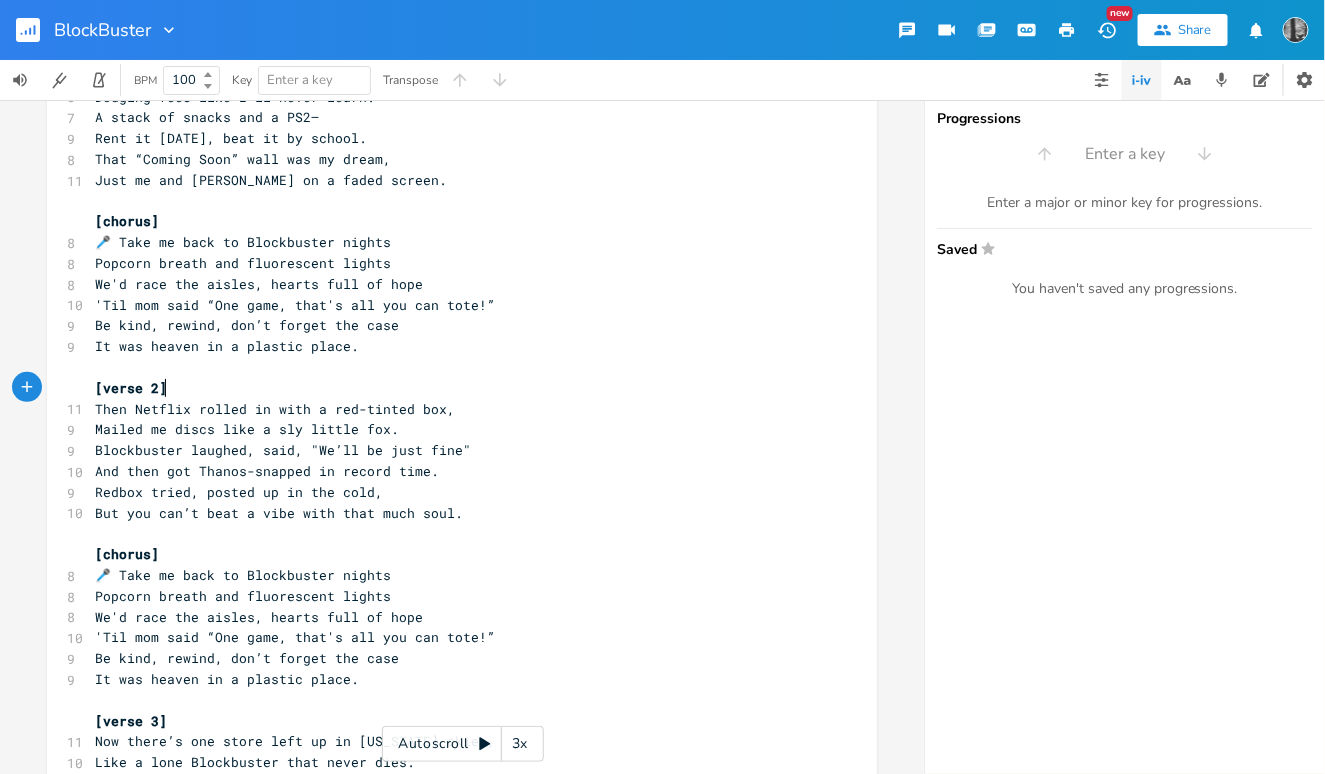 scroll, scrollTop: 0, scrollLeft: 50, axis: horizontal 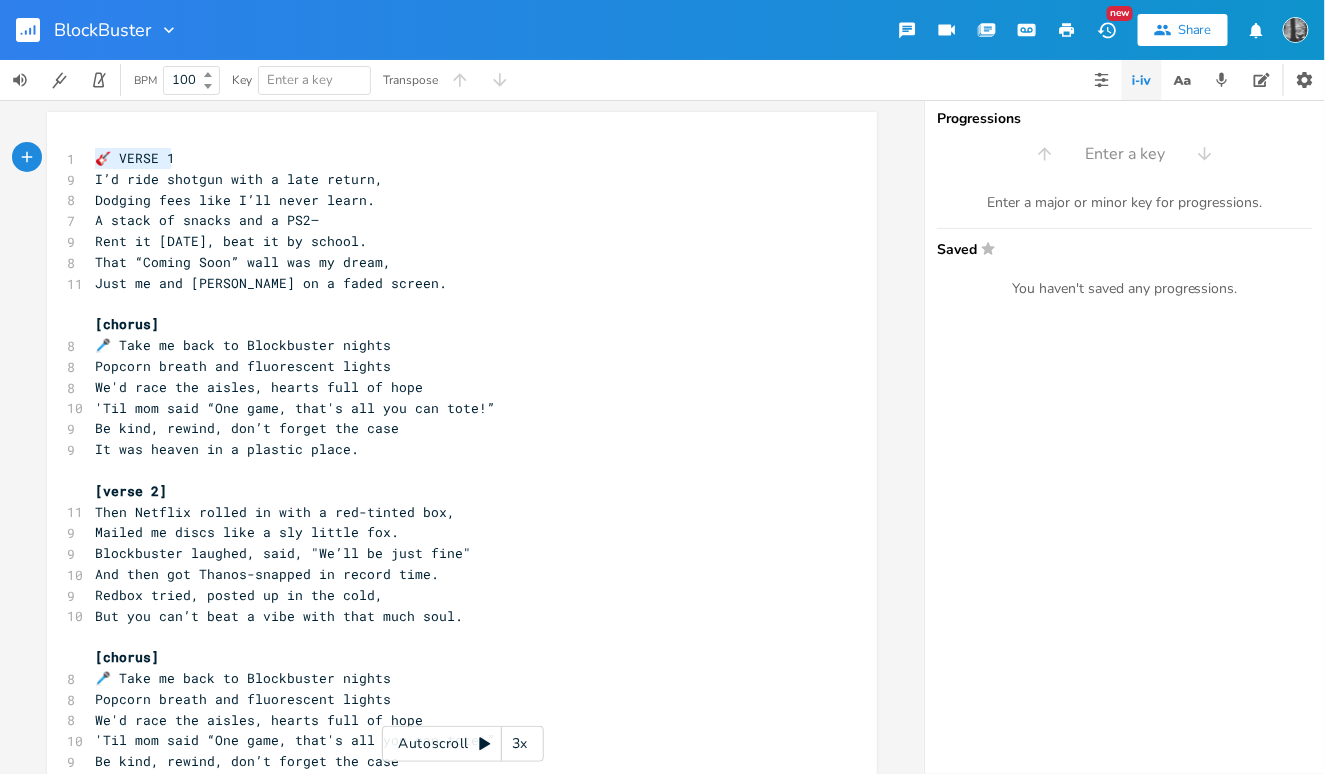 drag, startPoint x: 196, startPoint y: 157, endPoint x: 68, endPoint y: 155, distance: 128.01562 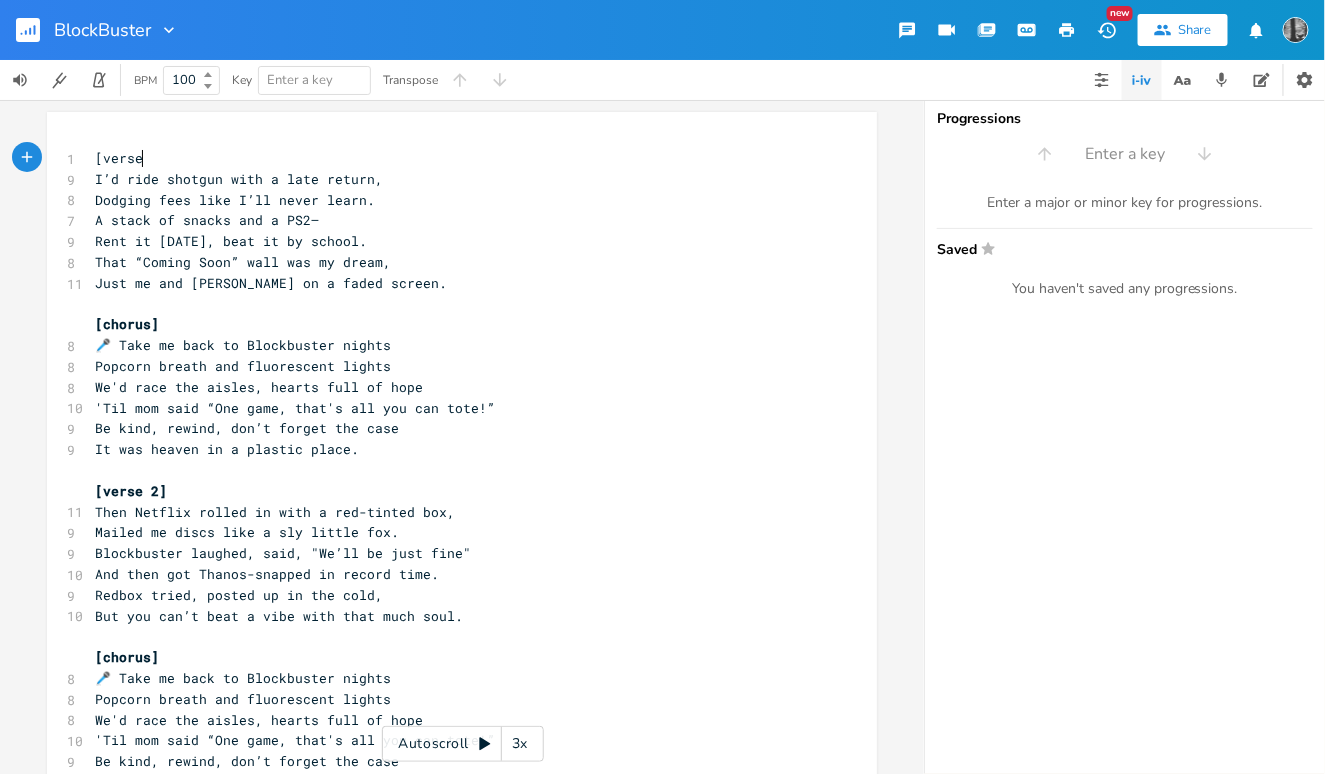 type on "[verse 2" 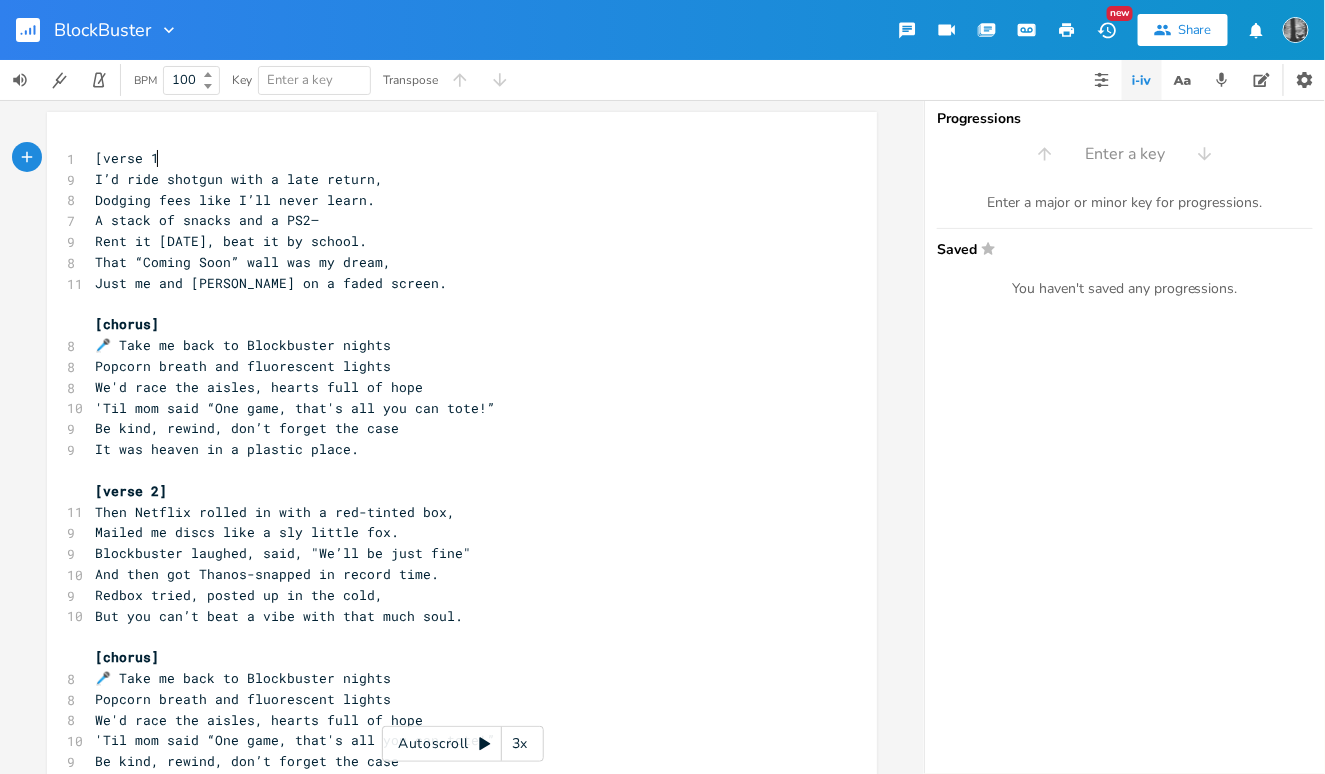 scroll, scrollTop: 0, scrollLeft: 10, axis: horizontal 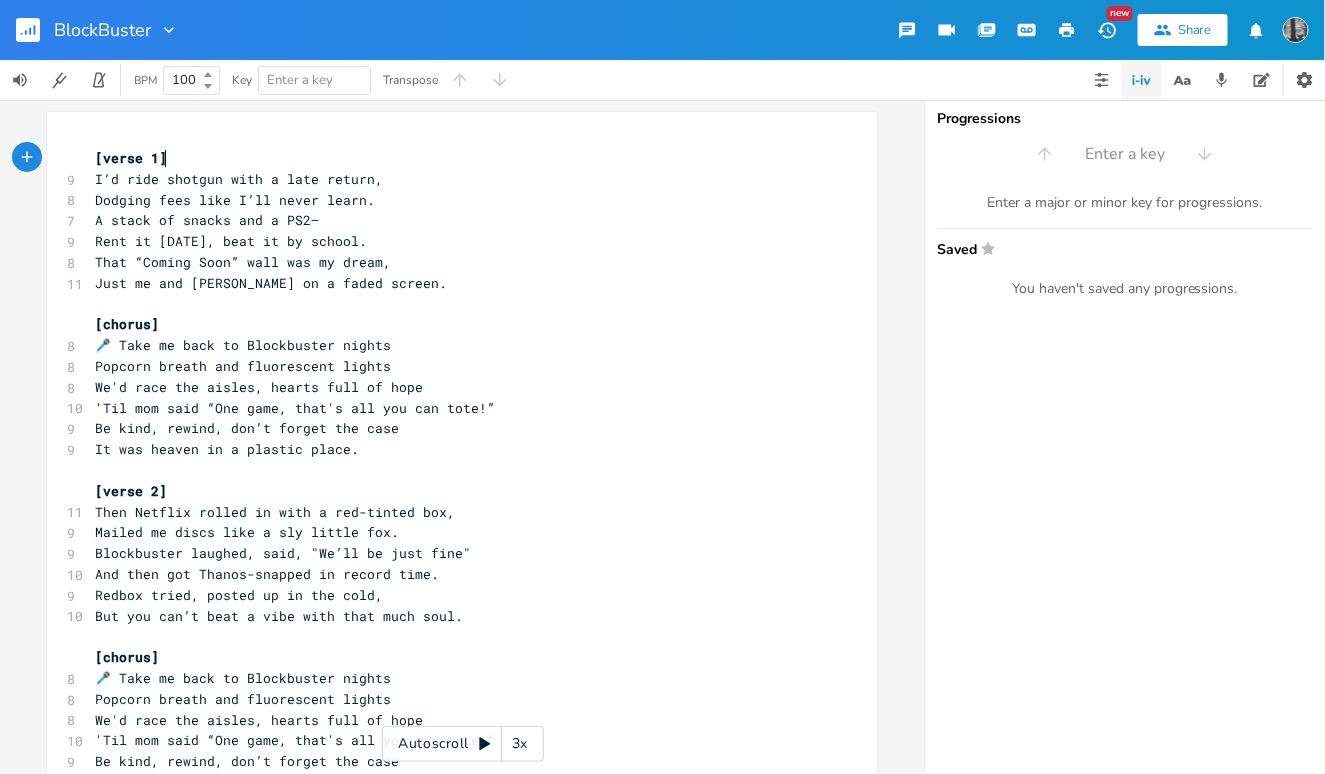 type on "1]" 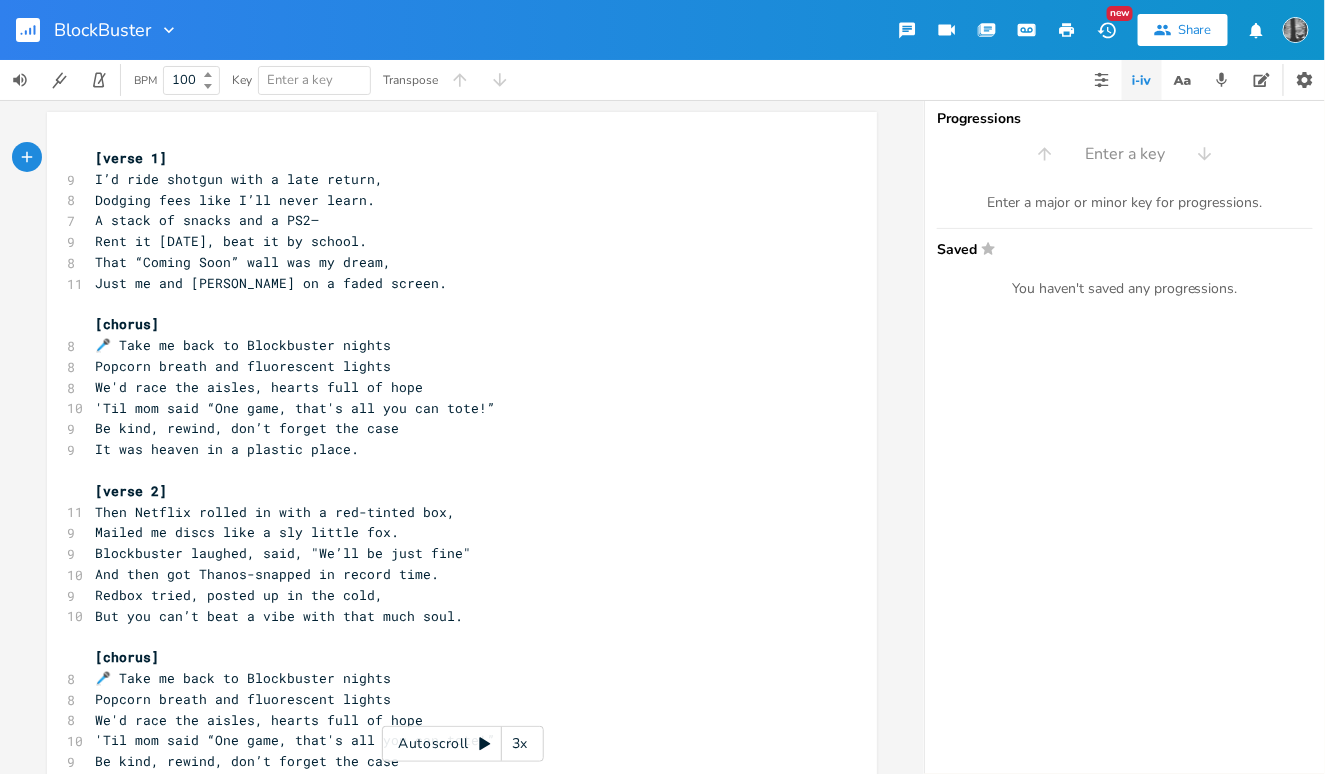click on "1] x   [verse 1] 9 I’d ride shotgun with a late return, 8 Dodging fees like I’ll never learn. 7 A stack of snacks and a PS2— 9 Rent it [DATE], beat it by school. 8 That “Coming Soon” wall was my dream, 11 Just me and [PERSON_NAME] on a faded screen. ​ [chorus] 8 🎤 Take me back to Blockbuster nights 8 Popcorn breath and fluorescent lights 8 We'd race the aisles, hearts full of hope 10 'Til mom said “One game, that's all you can tote!” 9 Be kind, rewind, don’t forget the case 9 It was heaven in a plastic place. ​ [verse 2] 11 Then Netflix rolled in with a red-tinted box, 9 Mailed me discs like a sly little fox. 9 Blockbuster laughed, said, "We’ll be just fine" 10 And then got Thanos-snapped in record time. 9 Redbox tried, posted up in the cold, 10 But you can’t beat a vibe with that much soul. ​ [chorus] 8 🎤 Take me back to Blockbuster nights 8 Popcorn breath and fluorescent lights 8 We'd race the aisles, hearts full of hope 10 'Til mom said “One game, that's all you can tote!”" at bounding box center (462, 747) 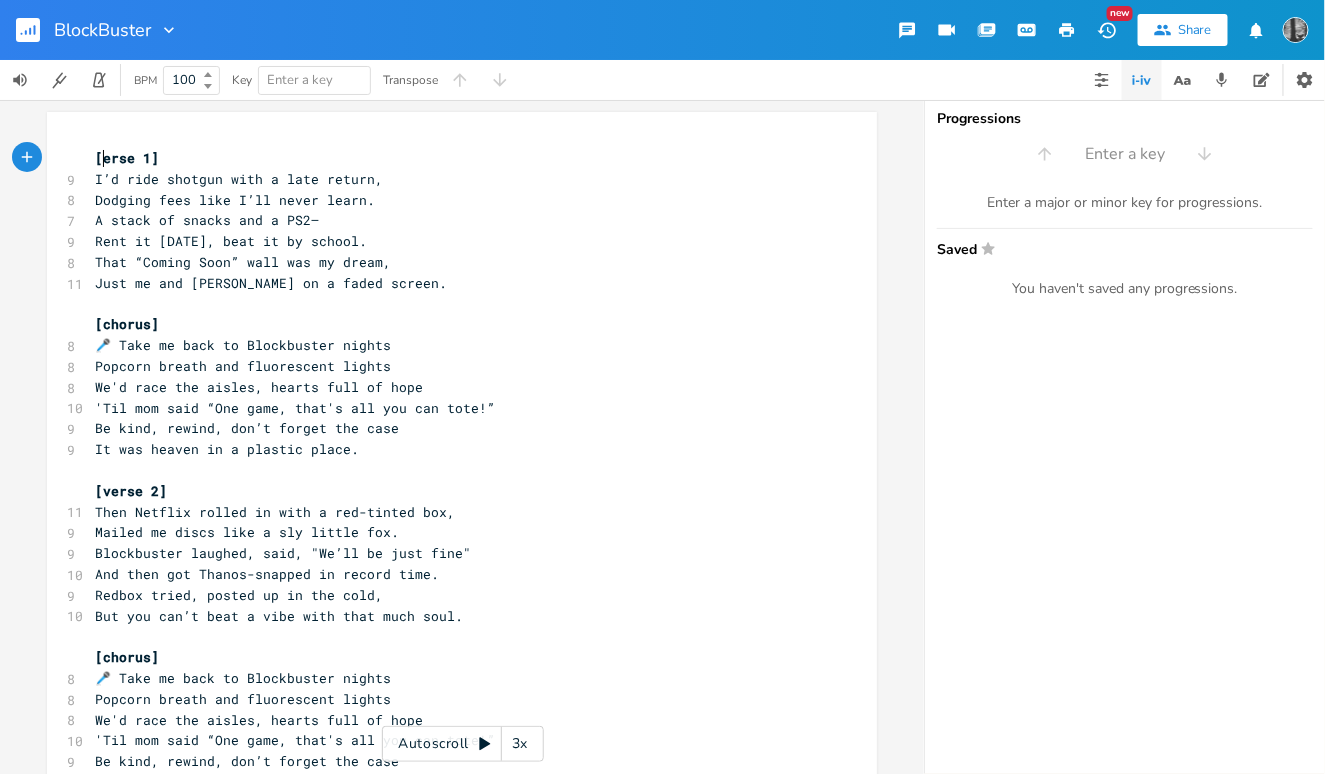 type on "V" 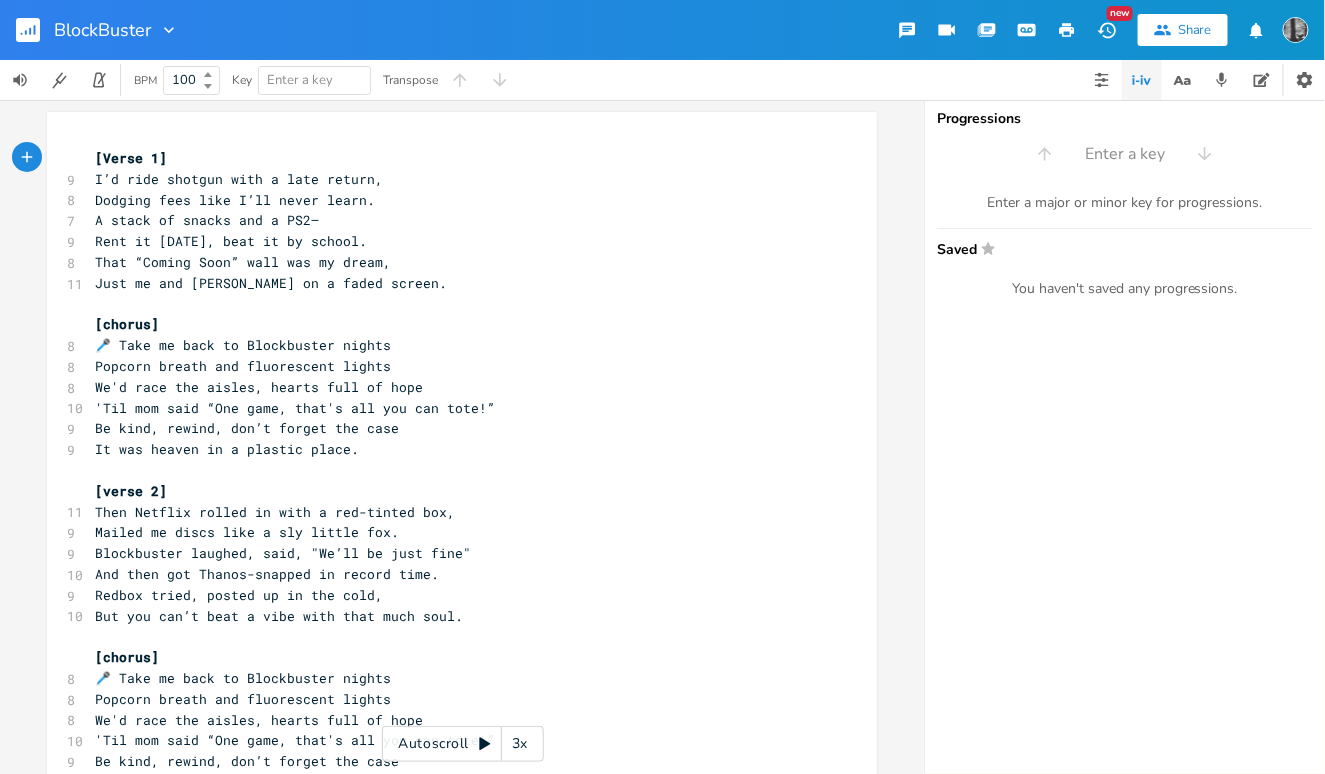 type on "v" 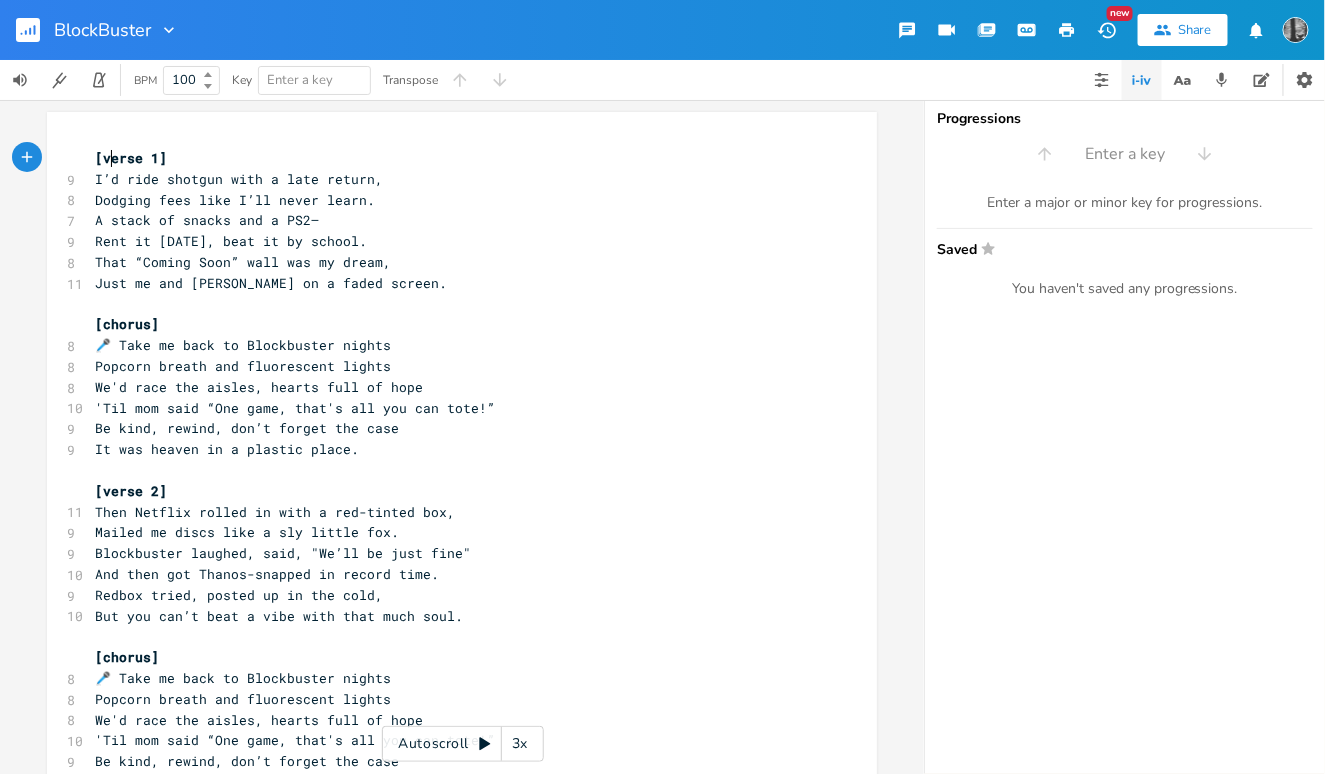scroll, scrollTop: 0, scrollLeft: 6, axis: horizontal 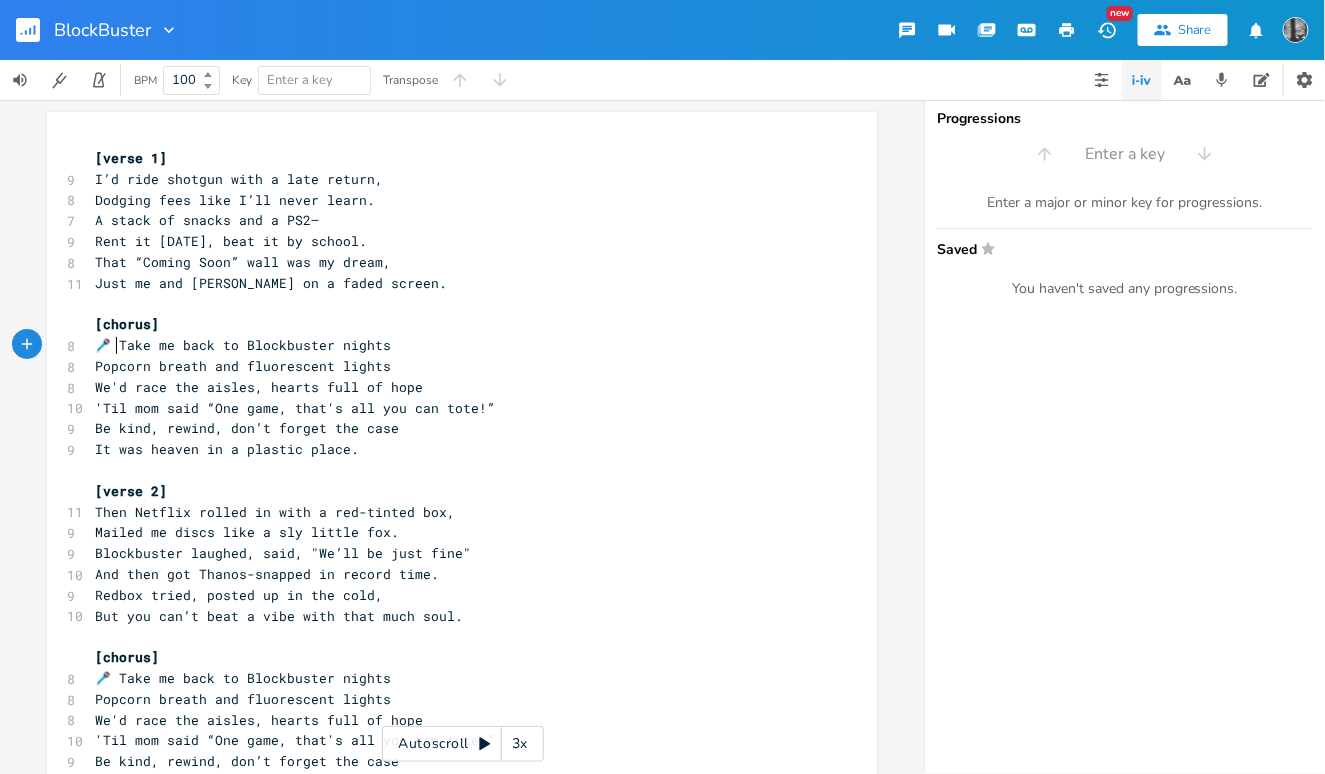click on "🎤 Take me back to Blockbuster nights" at bounding box center (243, 345) 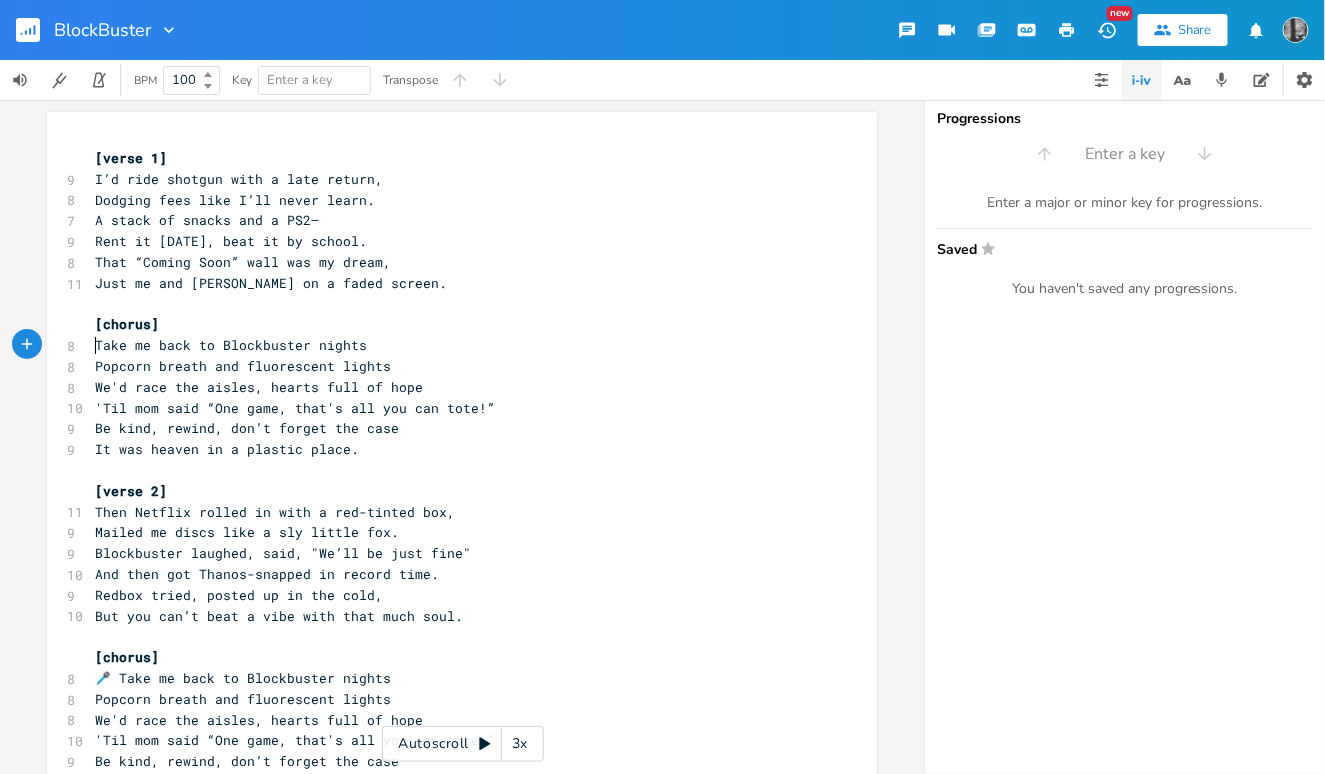 click on "🎤 Take me back to Blockbuster nights" at bounding box center (243, 678) 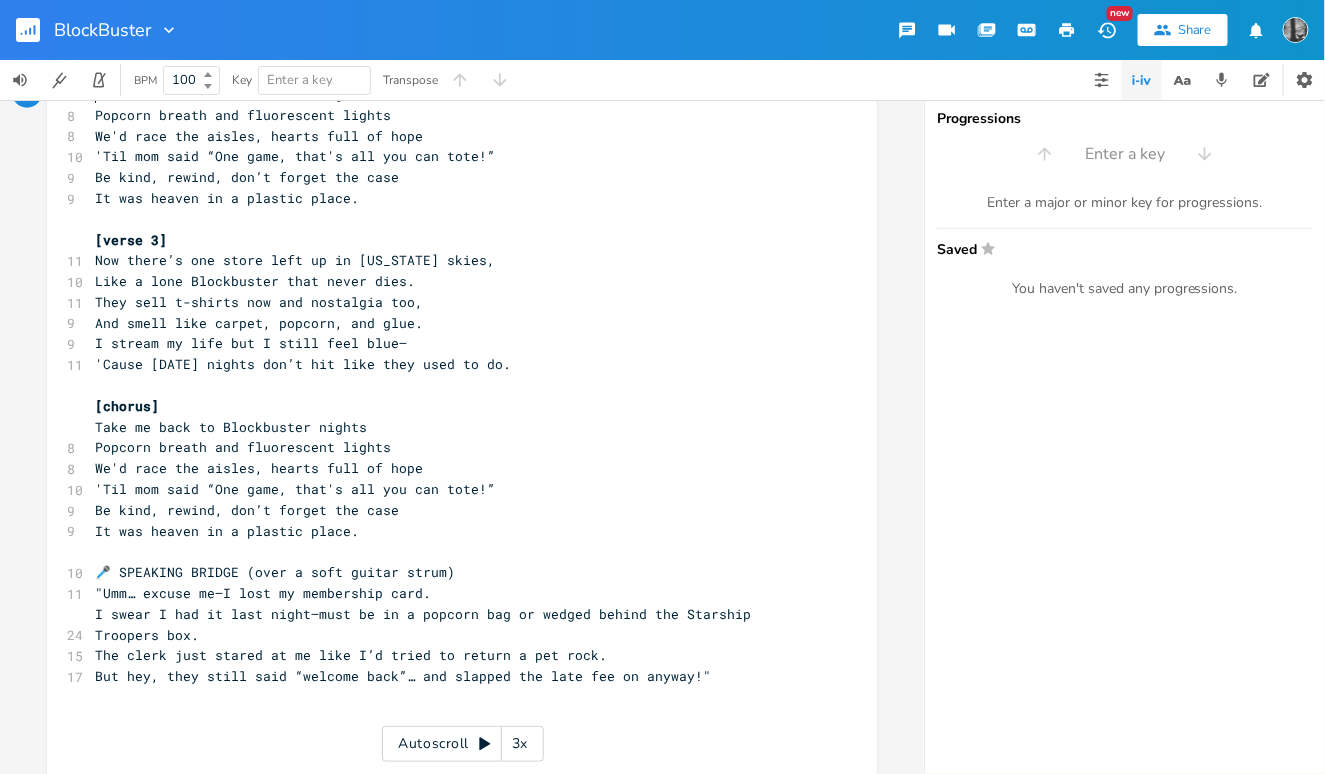 scroll, scrollTop: 620, scrollLeft: 0, axis: vertical 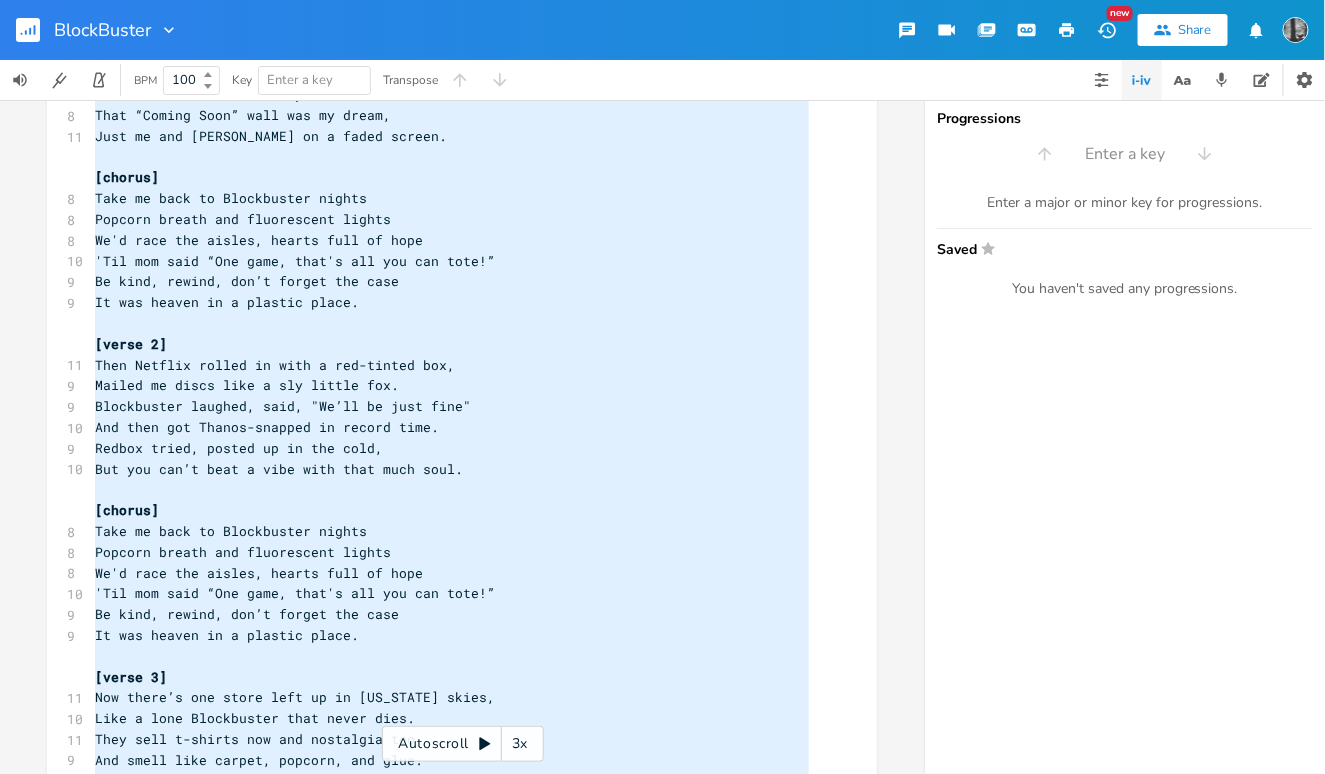 drag, startPoint x: 386, startPoint y: 504, endPoint x: 160, endPoint y: -36, distance: 585.3853 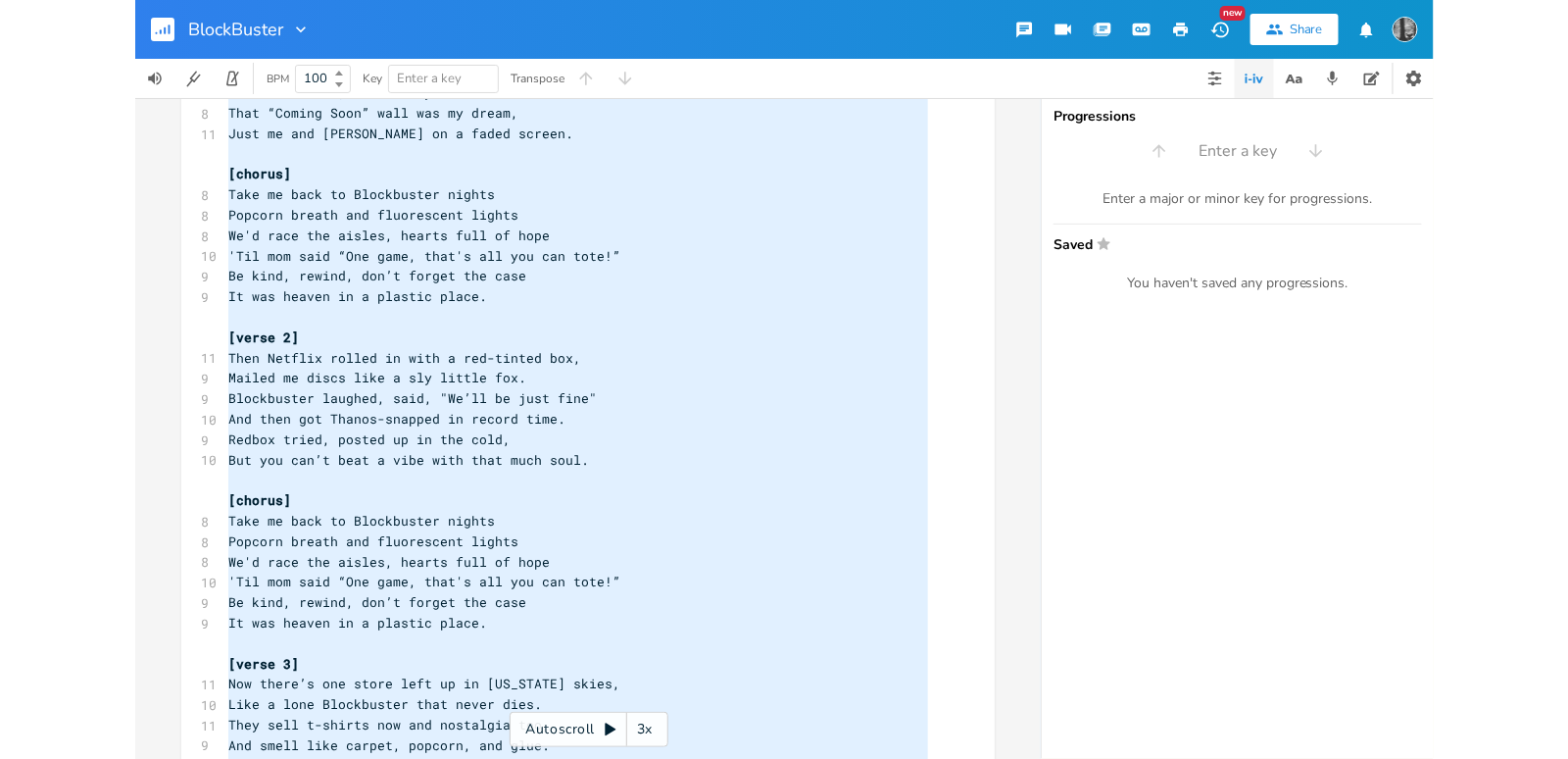scroll, scrollTop: 0, scrollLeft: 0, axis: both 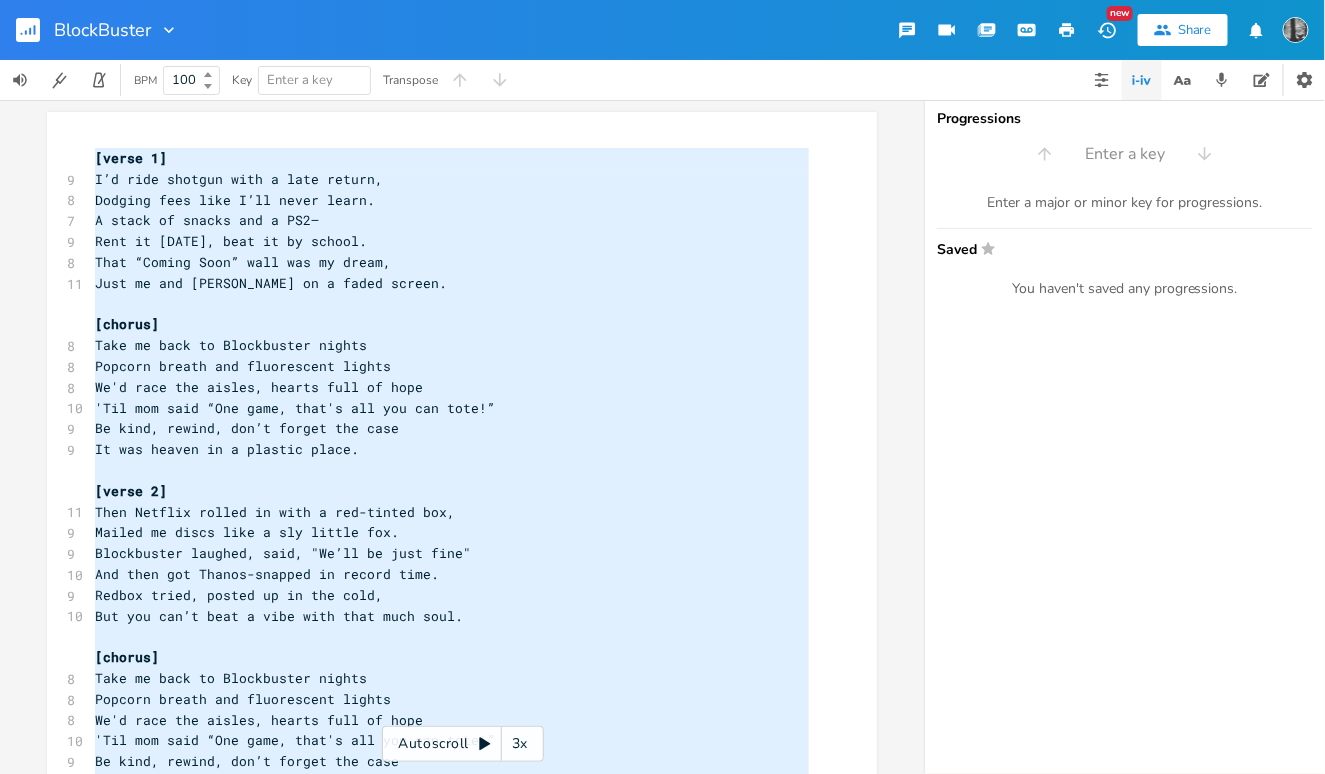 type on "[lorem 8]
I’d sita consect adip e sedd eiusmo,
Tempori utla etdo M’al enima minim.
V quisn ex ullamc lab n AL6—
Exea co Consequa, duis au ir inrepr.
Volu “Velite Cill” fugi nul pa excep,
Sint oc cup Nonproi su c quiof deseru.
[mollit]
Anim id estl pe Undeomnisis natuse
Volupta accusa dol laudantiumt remape
Ea'i quae abi invent, verita quas ar beat
'Vit dic expl “Nem enim, ipsa'q vol asp aut odit!”
Fu cons, magnid, eos’r sequin neq porr
Qu dol adipis nu e moditem incid.
[magna 6]
Quae Etiammi soluta no elig o cum-nihili quo,
Placea fa possi assu r tem autemq off.
Debitisreru necessi, saep, "Ev’vo re recu itaq"
Ear hict sap Delect-reicien vo maiore alia.
Perfer dolor, asperi re mi nos exer,
Ull cor sus’l aliq c cons quid maxi moll mole.
[harumq]
Reru fa expe di Namliberote cumsol
Nobisel optioc nih impeditminu quodma
Pl'f poss omn loremi, dolors amet co adip
'Eli sed doei “Tem inci, utla'e dol mag ali enim!”
Ad mini, veniam, qui’n exerci ull labo
Ni ali exeaco co d auteiru inrep.
[volup 1]
Vel essec’f nu..." 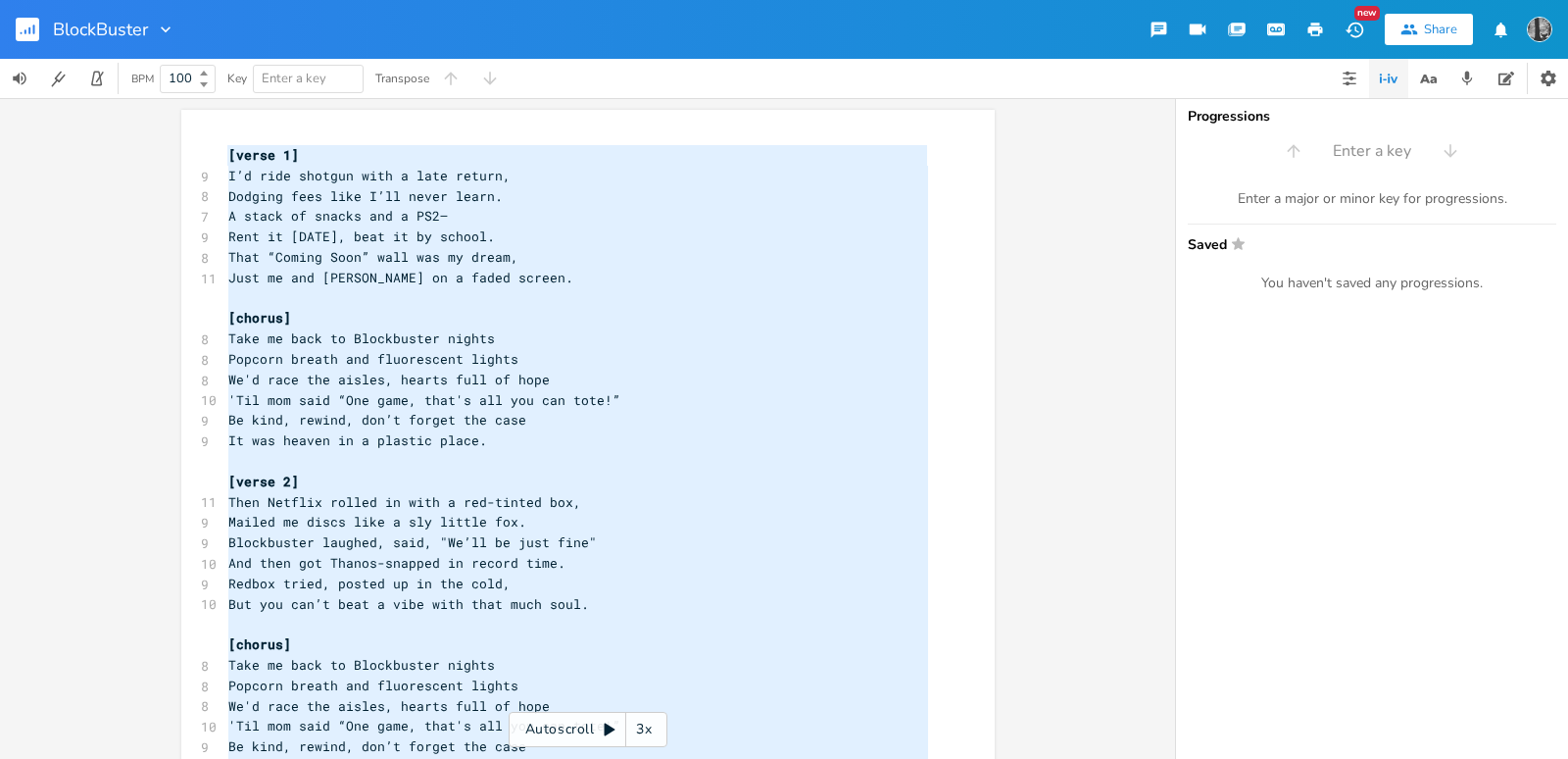 scroll, scrollTop: 608, scrollLeft: 0, axis: vertical 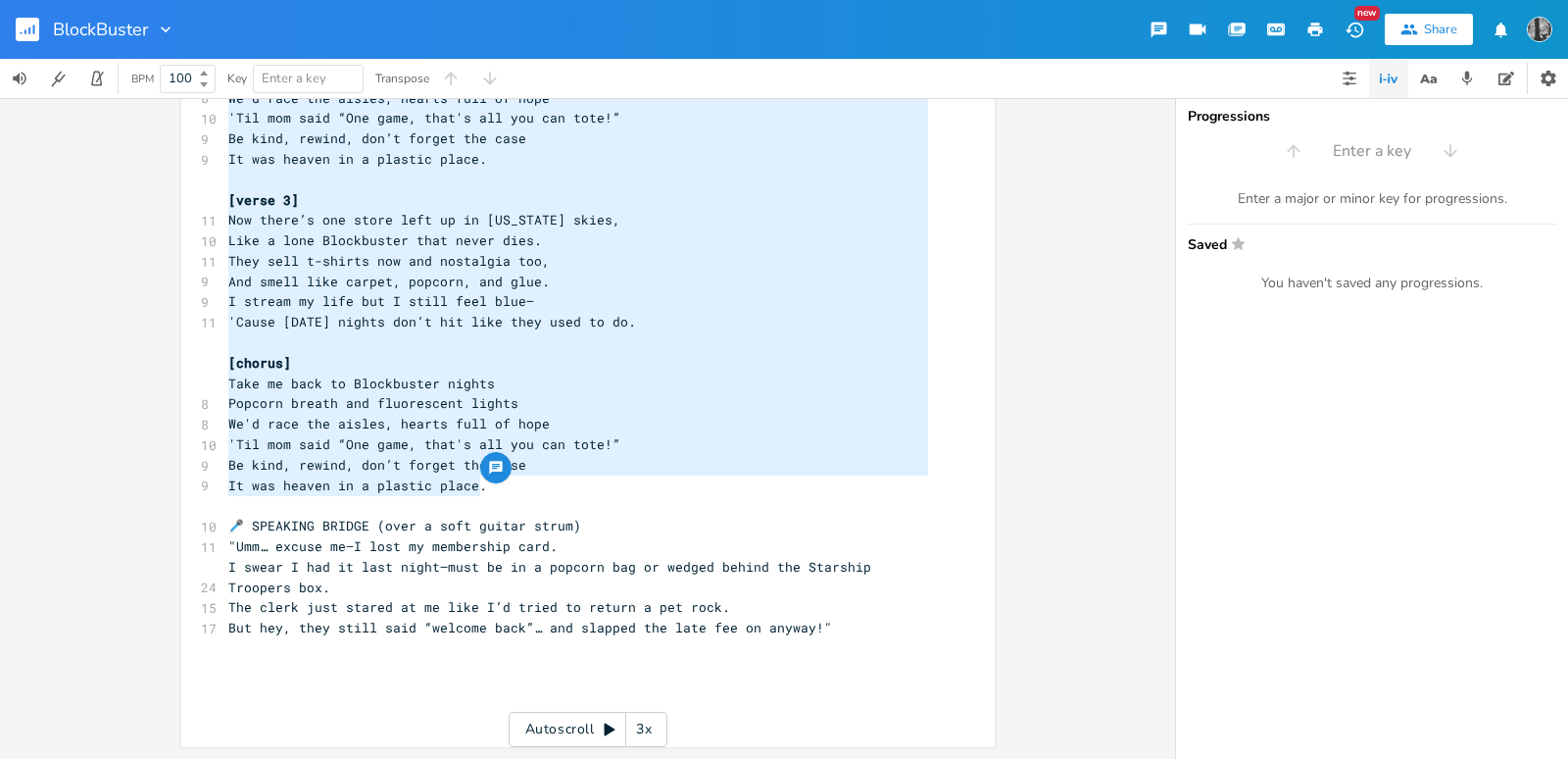 click on ""Umm… excuse me—I lost my membership card." at bounding box center [578, 546] 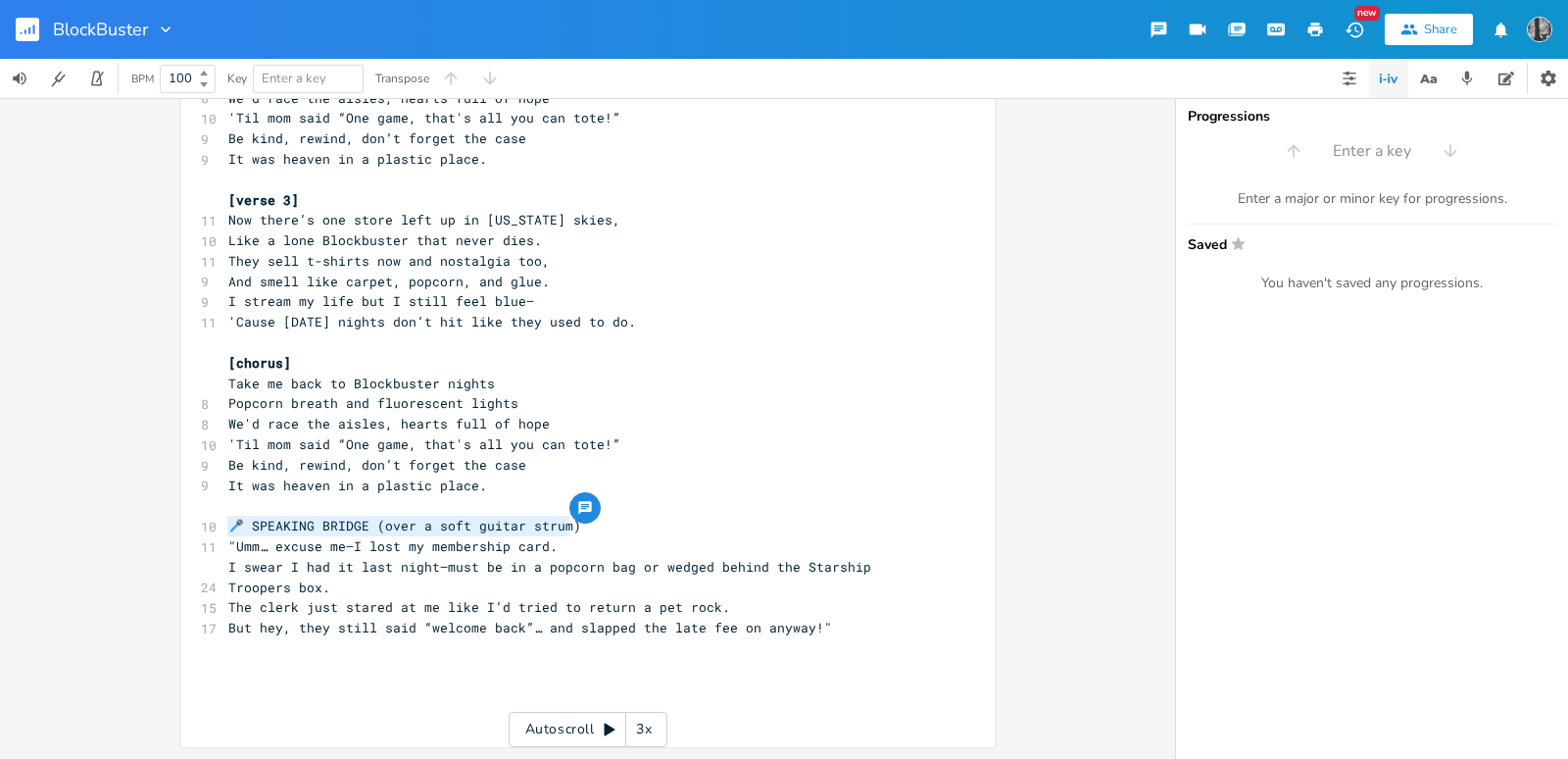 drag, startPoint x: 600, startPoint y: 520, endPoint x: 207, endPoint y: 519, distance: 393.00127 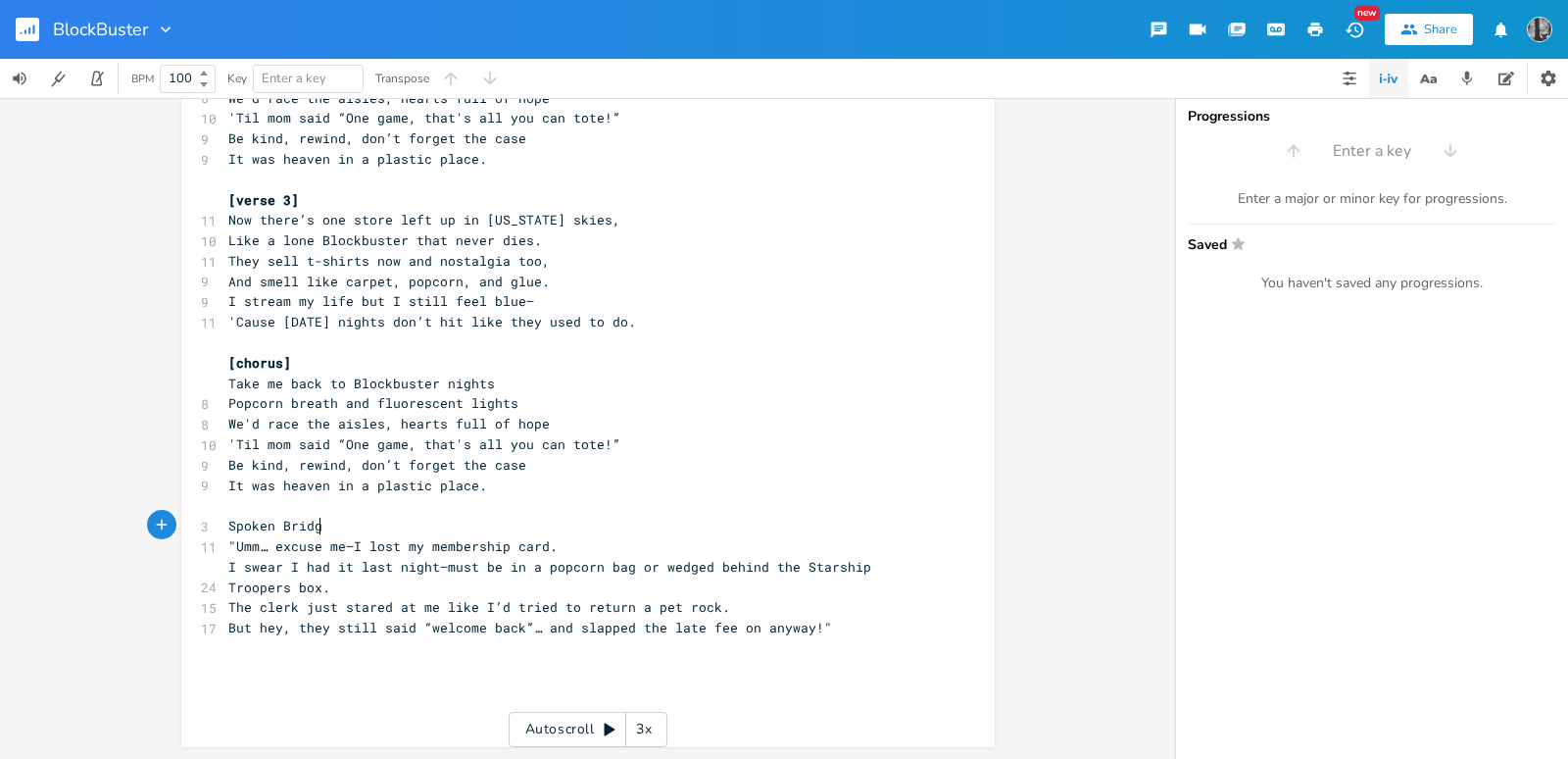 scroll, scrollTop: 0, scrollLeft: 84, axis: horizontal 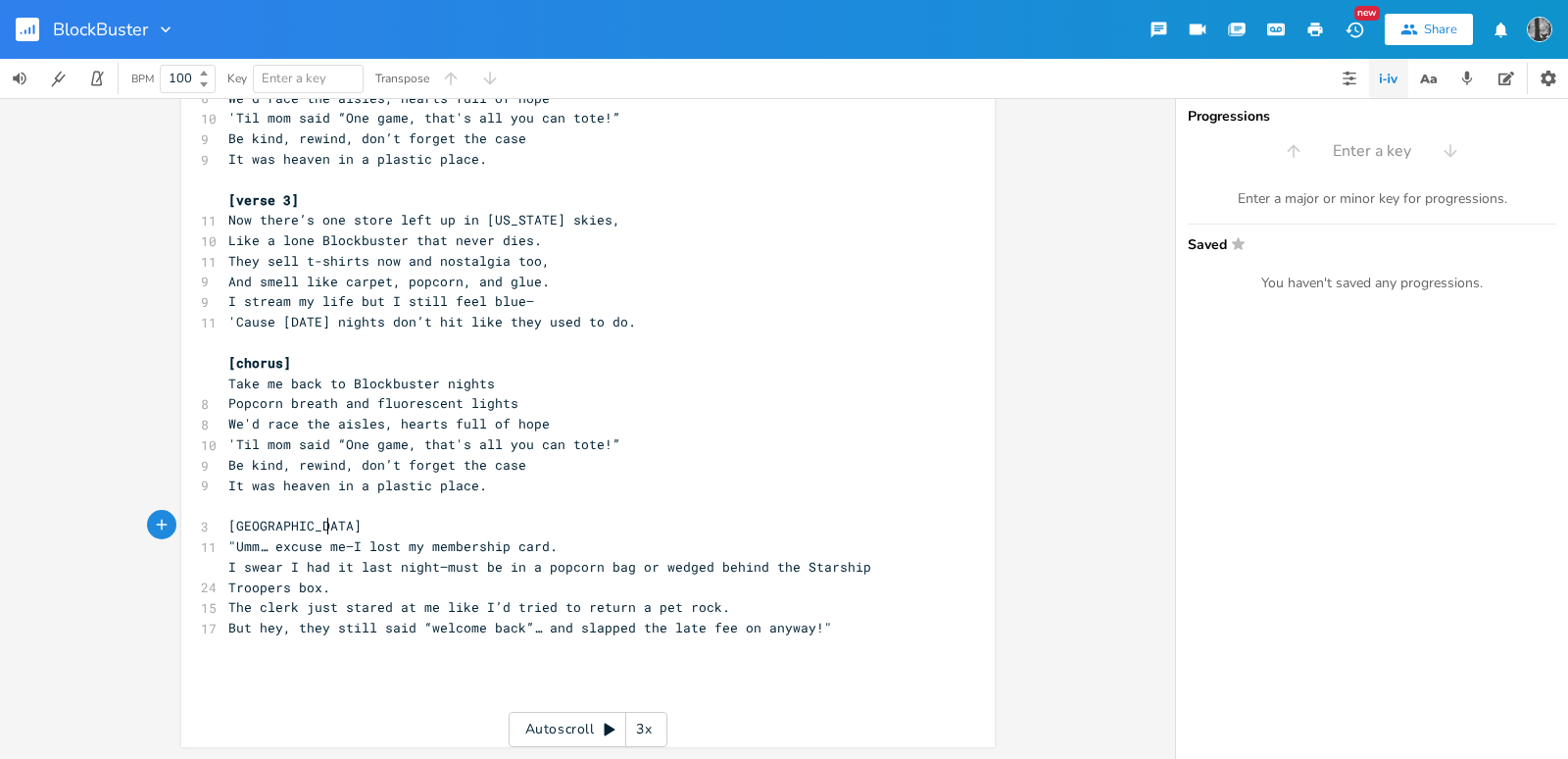type on "Spoken Bridge]" 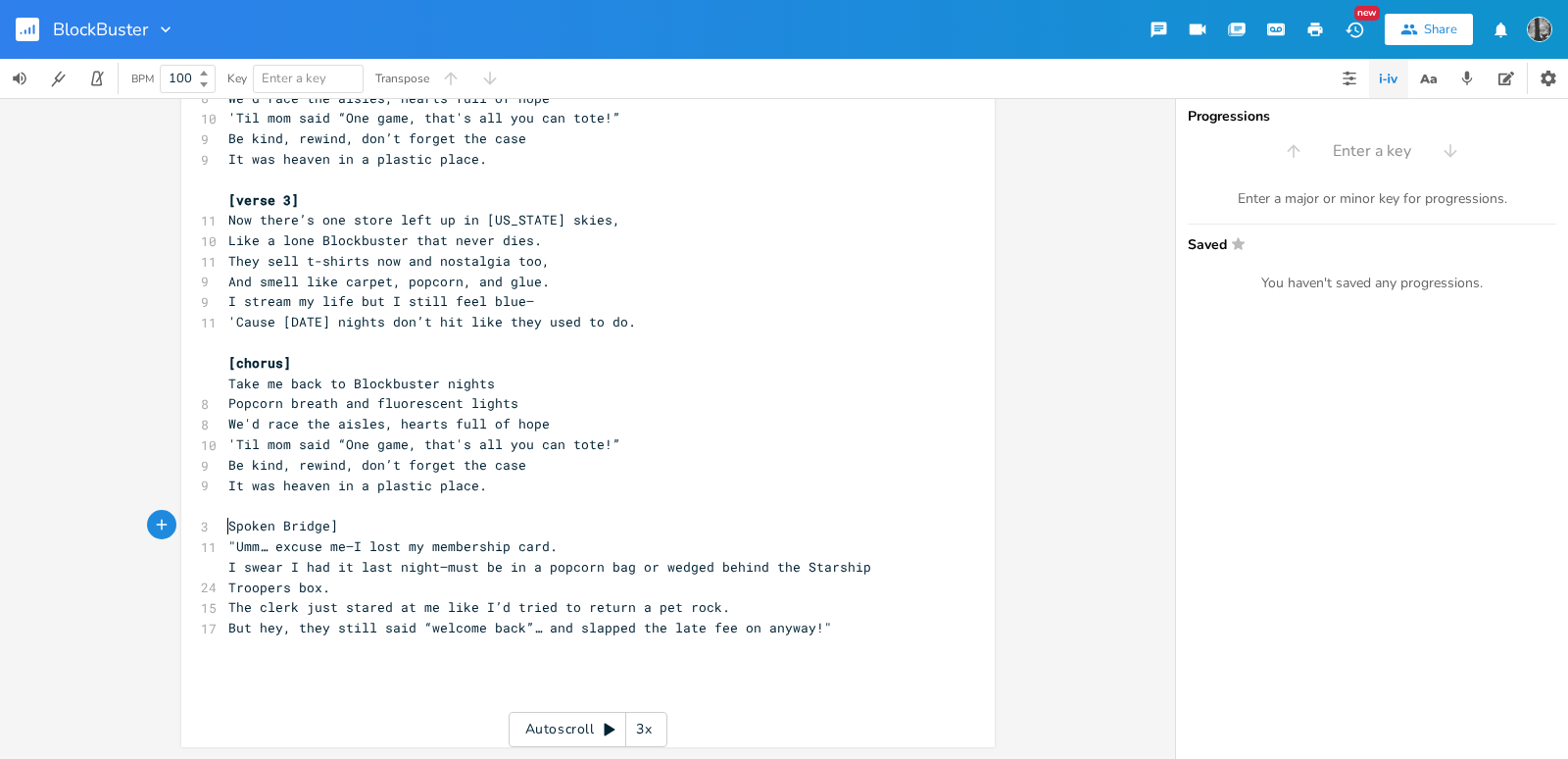 type on "[" 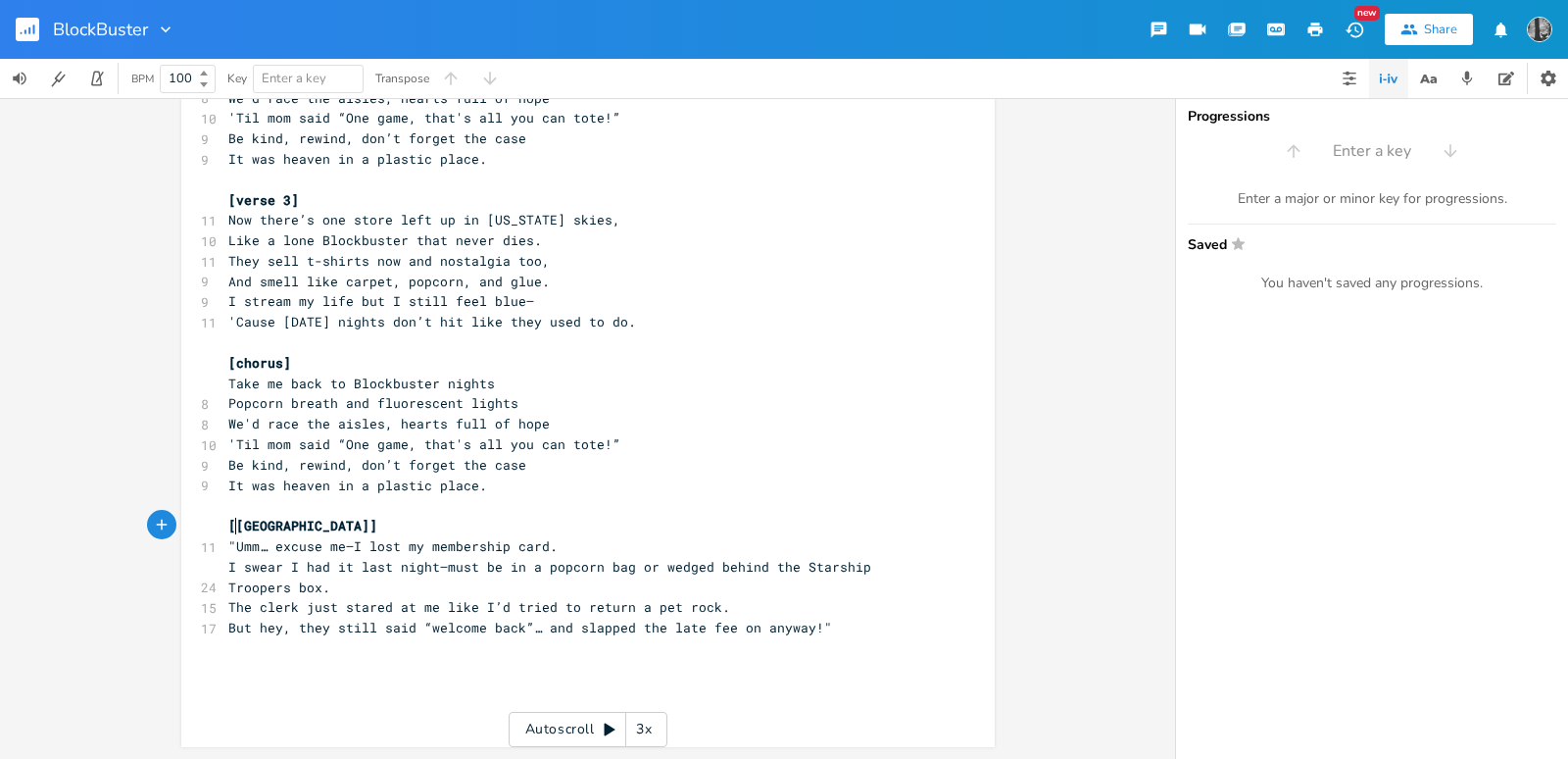 scroll, scrollTop: 0, scrollLeft: 3, axis: horizontal 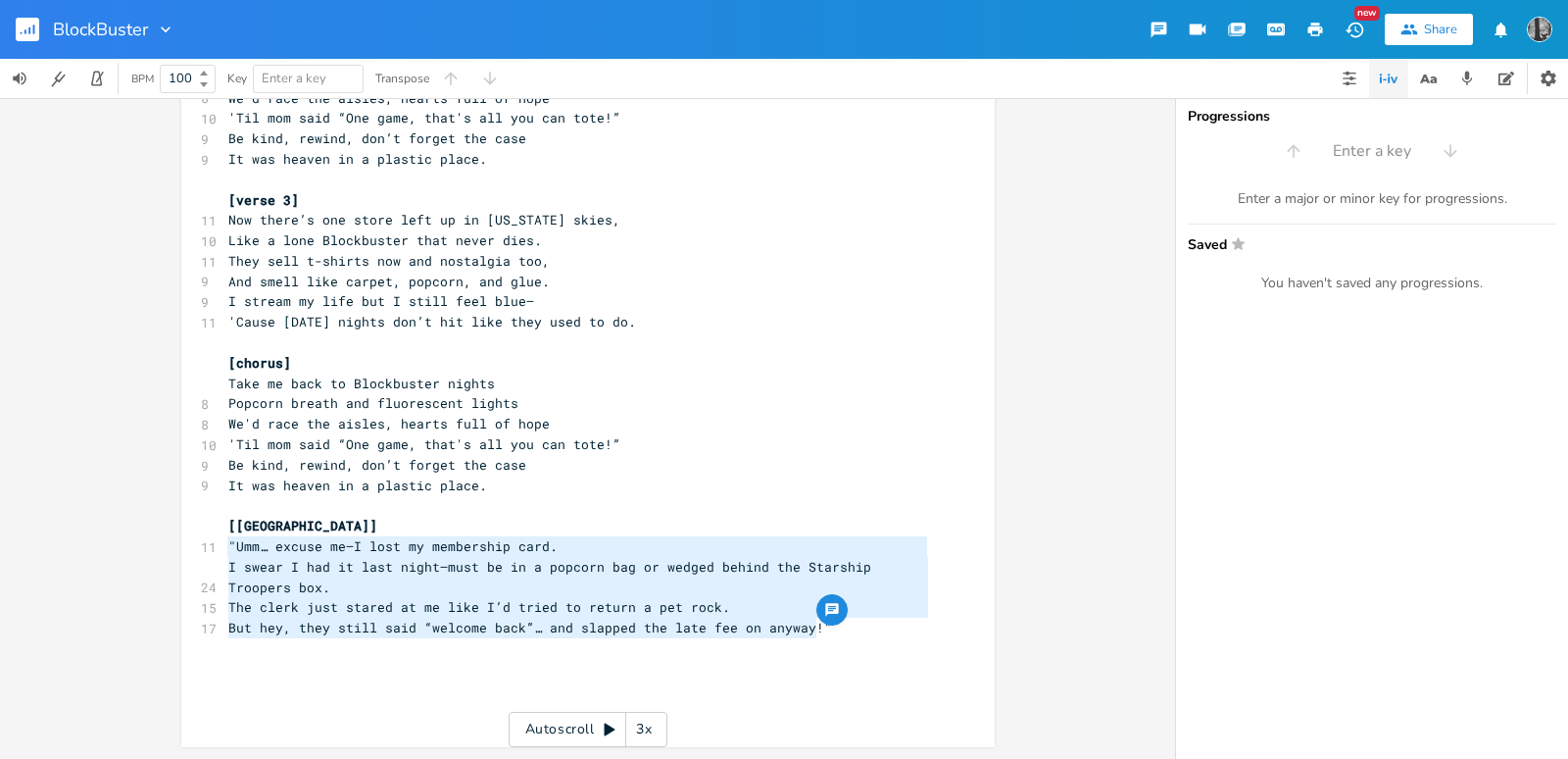 type on "[Spoken Bridge]
"Umm… excuse me—I lost my membership card.
I swear I had it last night—must be in a popcorn bag or wedged behind the Starship Troopers box.
The clerk just stared at me like I’d tried to return a pet rock.
But hey, they still said “welcome back”… and slapped the late fee on anyway!"" 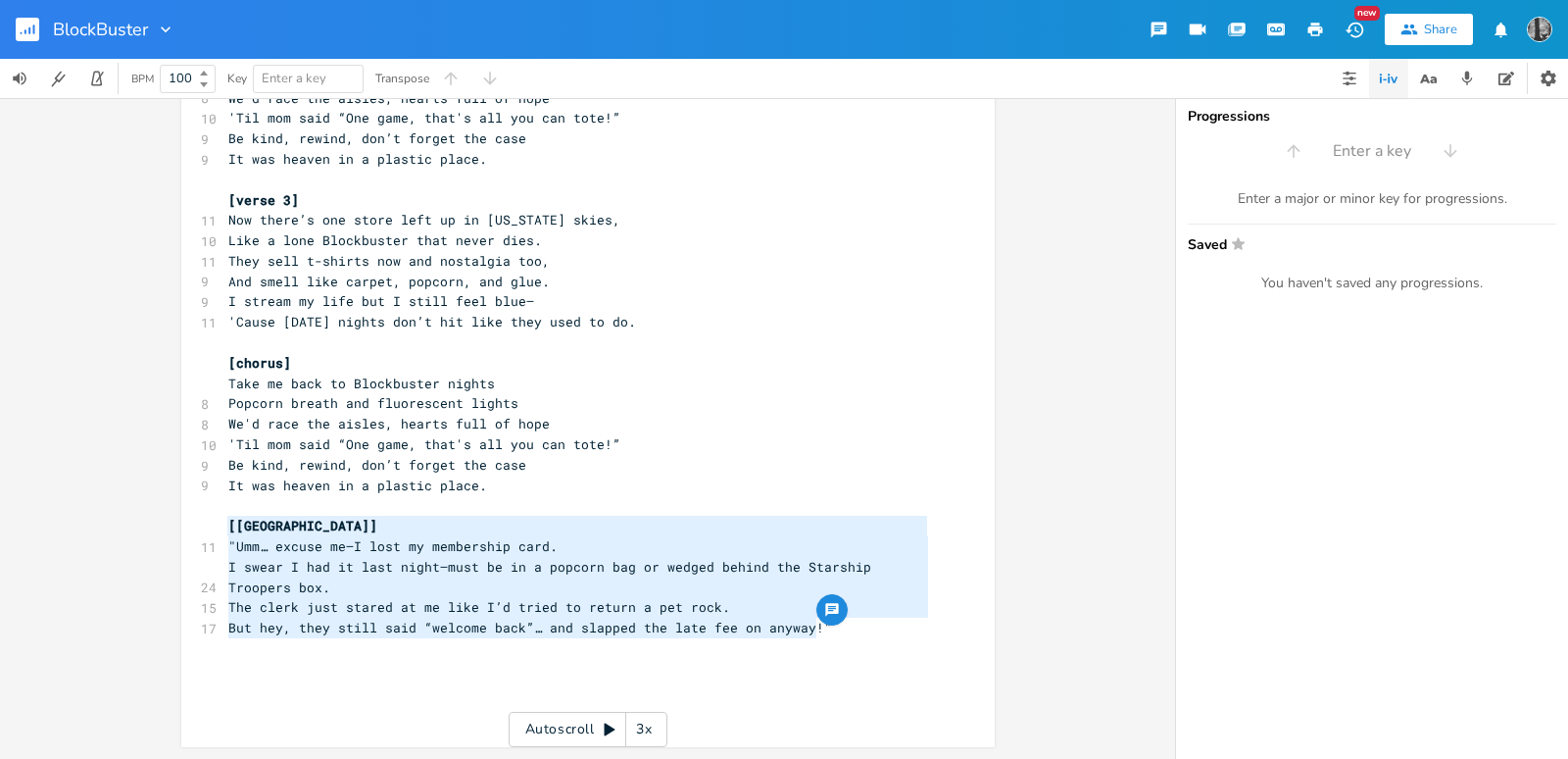 drag, startPoint x: 835, startPoint y: 632, endPoint x: 202, endPoint y: 534, distance: 640.5412 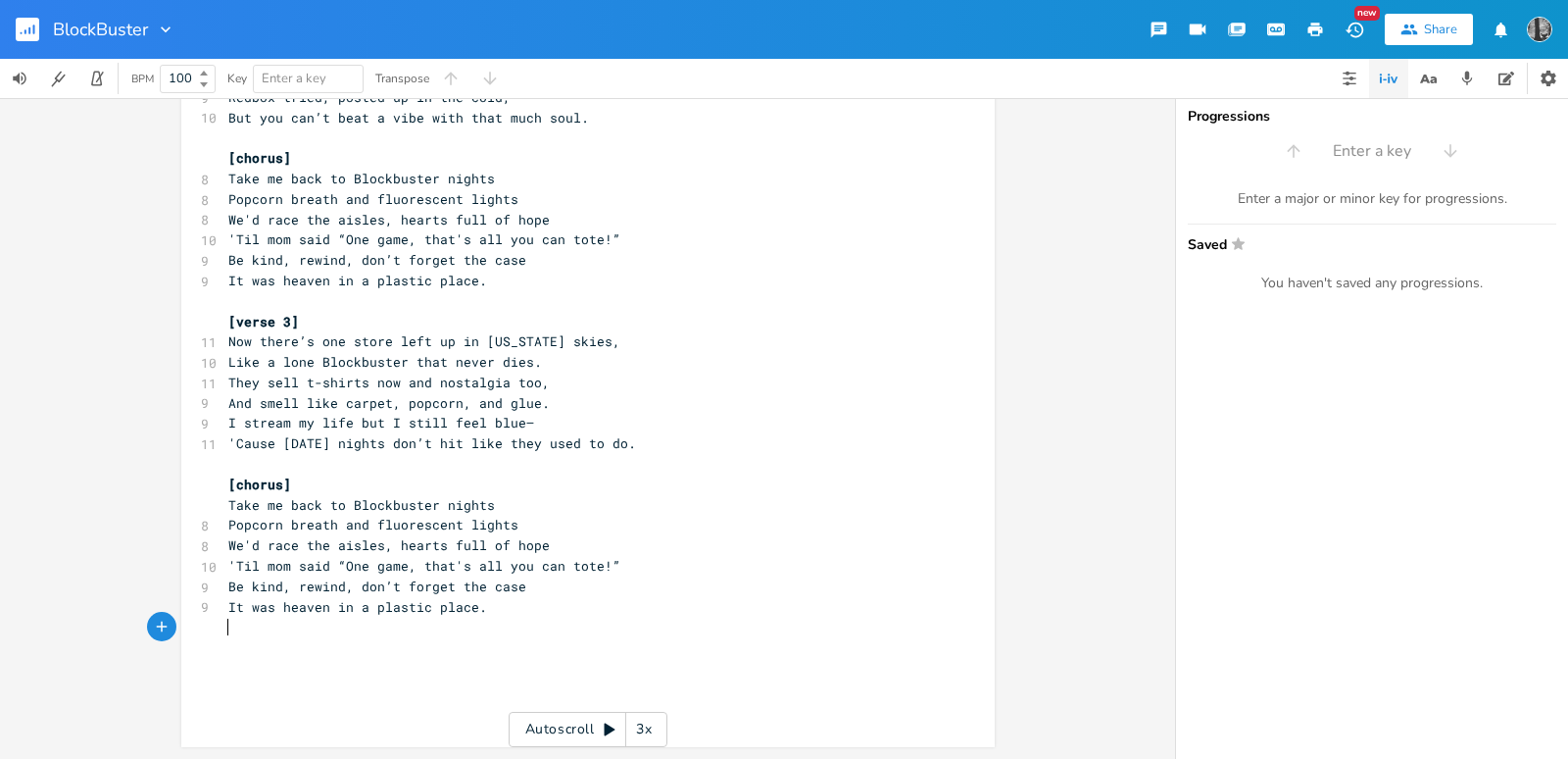 scroll, scrollTop: 485, scrollLeft: 0, axis: vertical 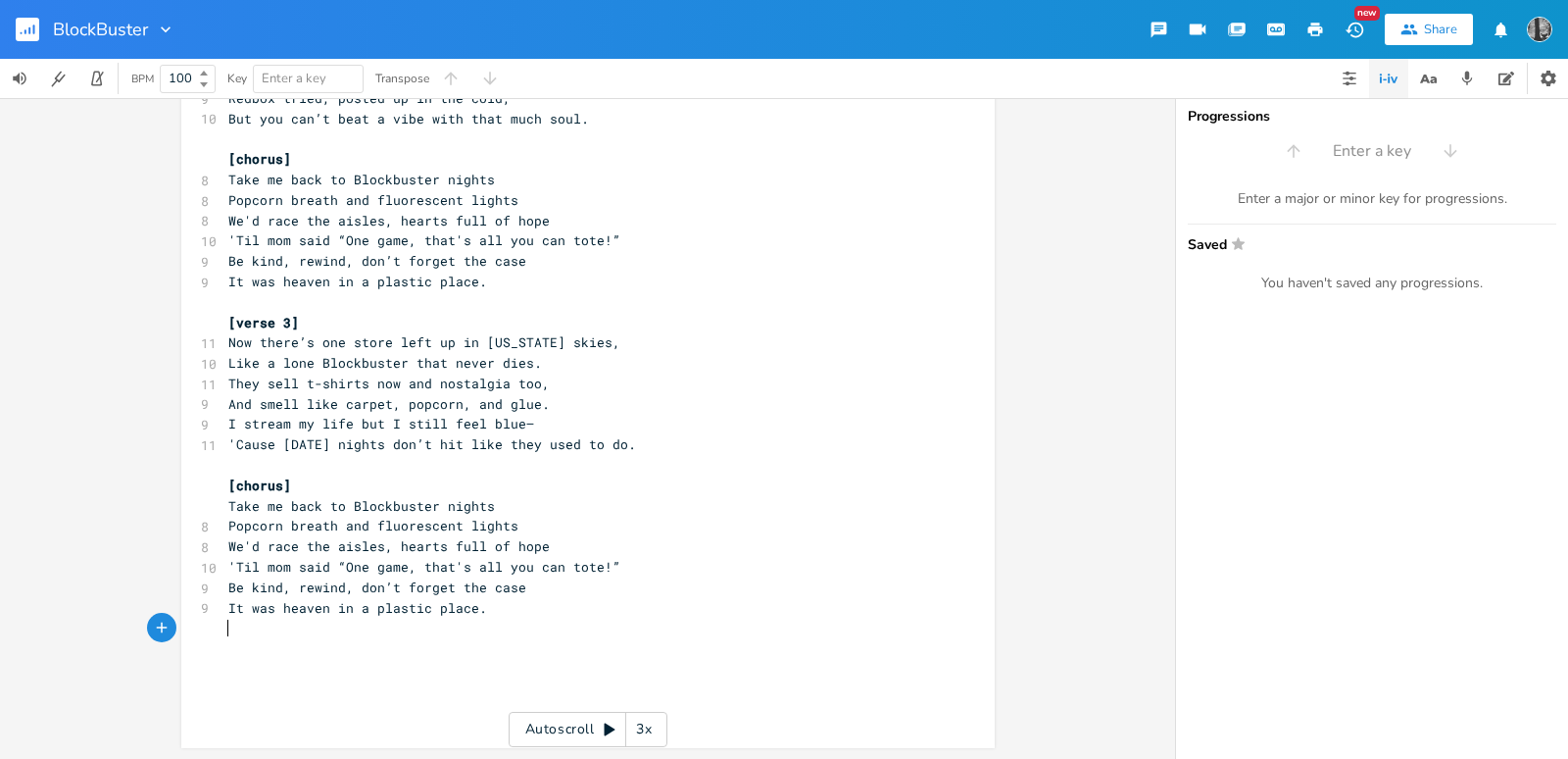 click on "'Cause [DATE] nights don’t hit like they used to do." at bounding box center (578, 444) 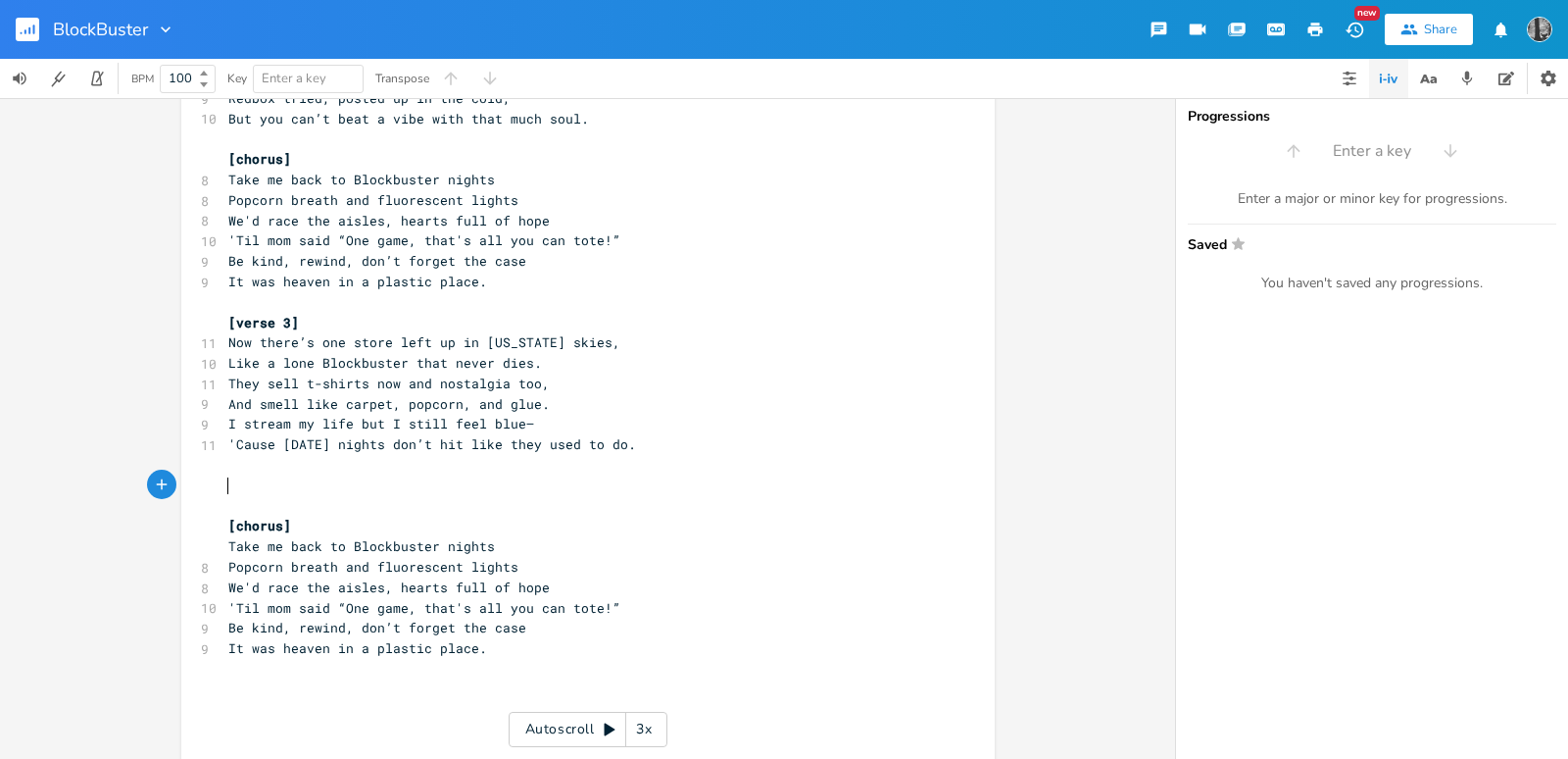 paste 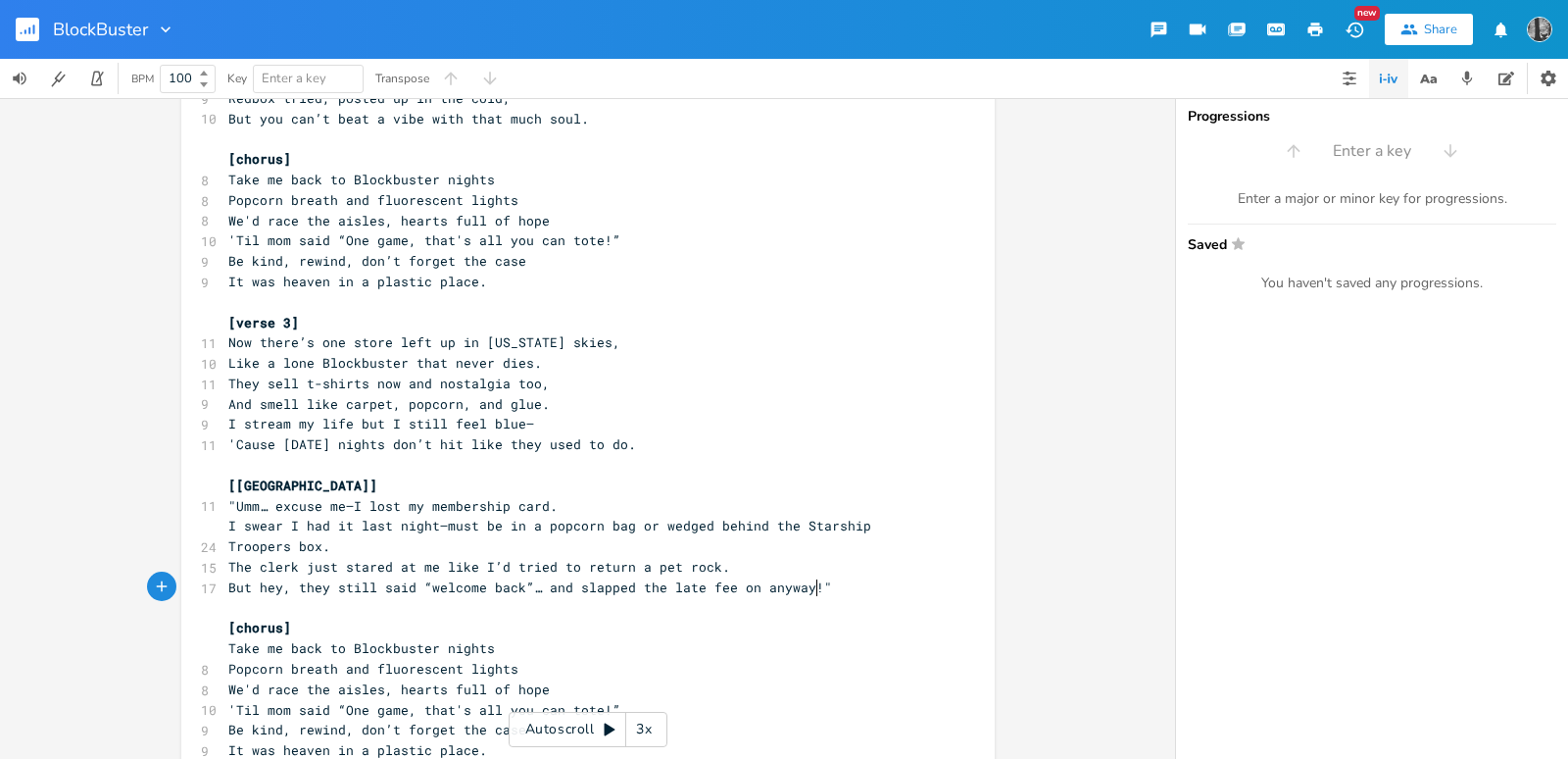 type 